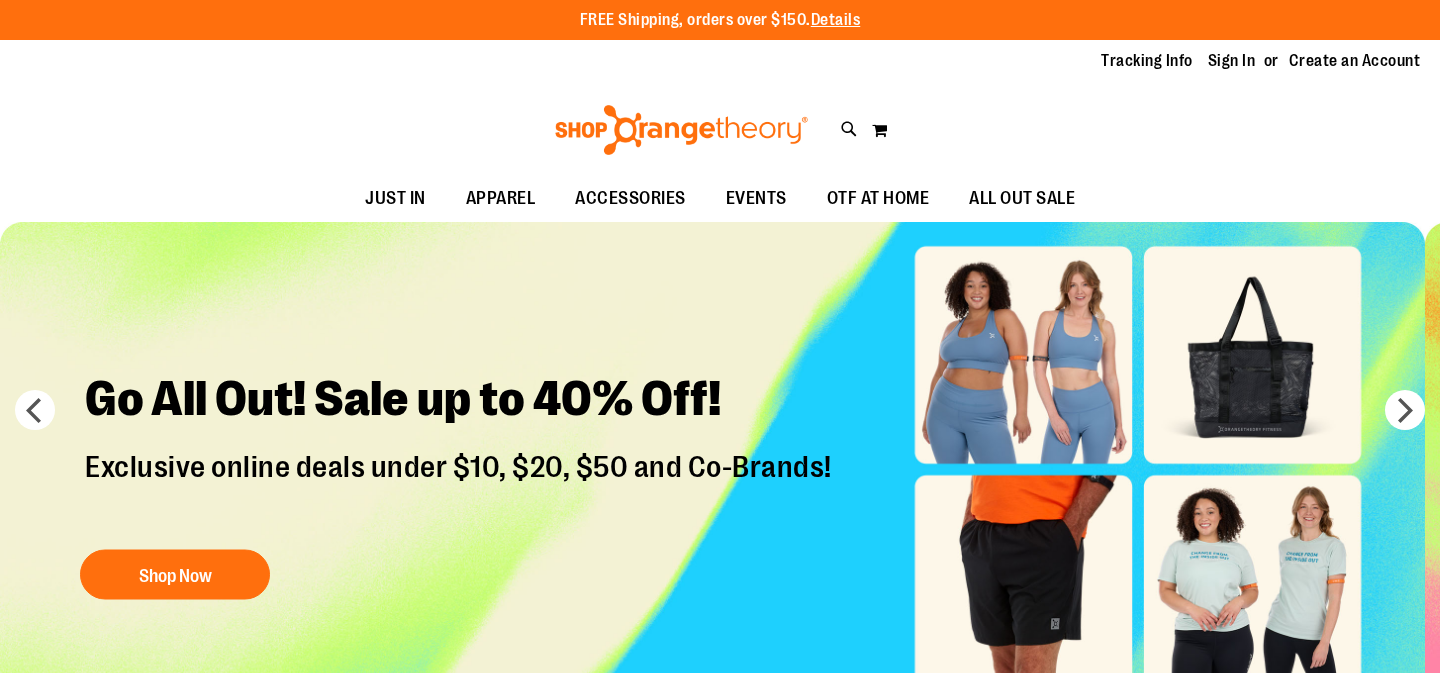 scroll, scrollTop: 0, scrollLeft: 0, axis: both 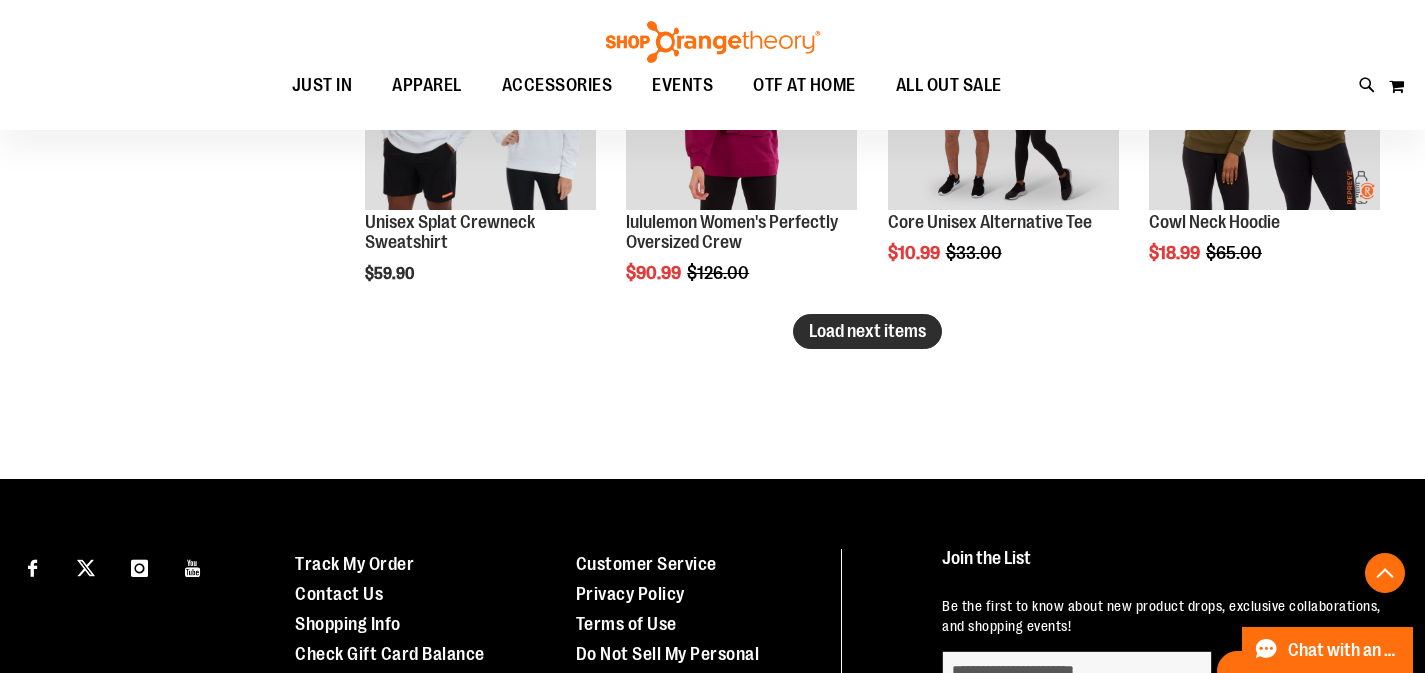click on "Load next items" at bounding box center (867, 331) 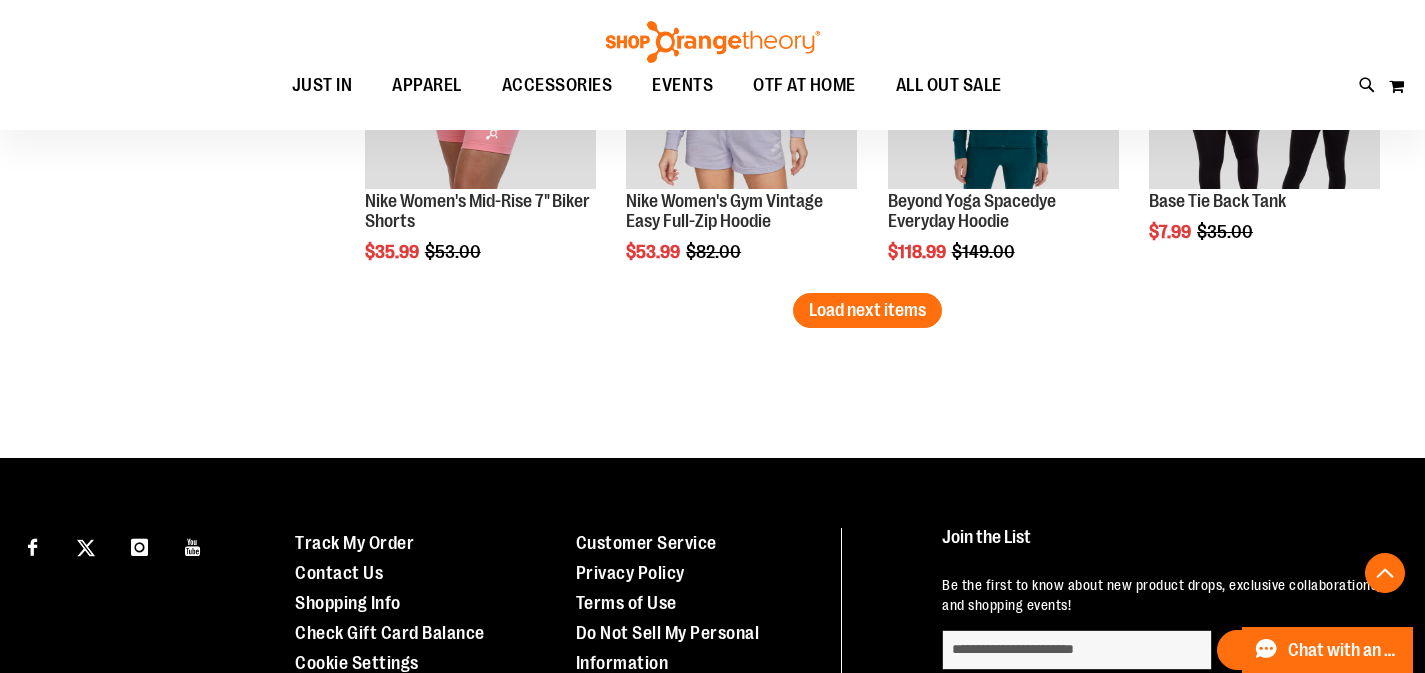 scroll, scrollTop: 4654, scrollLeft: 0, axis: vertical 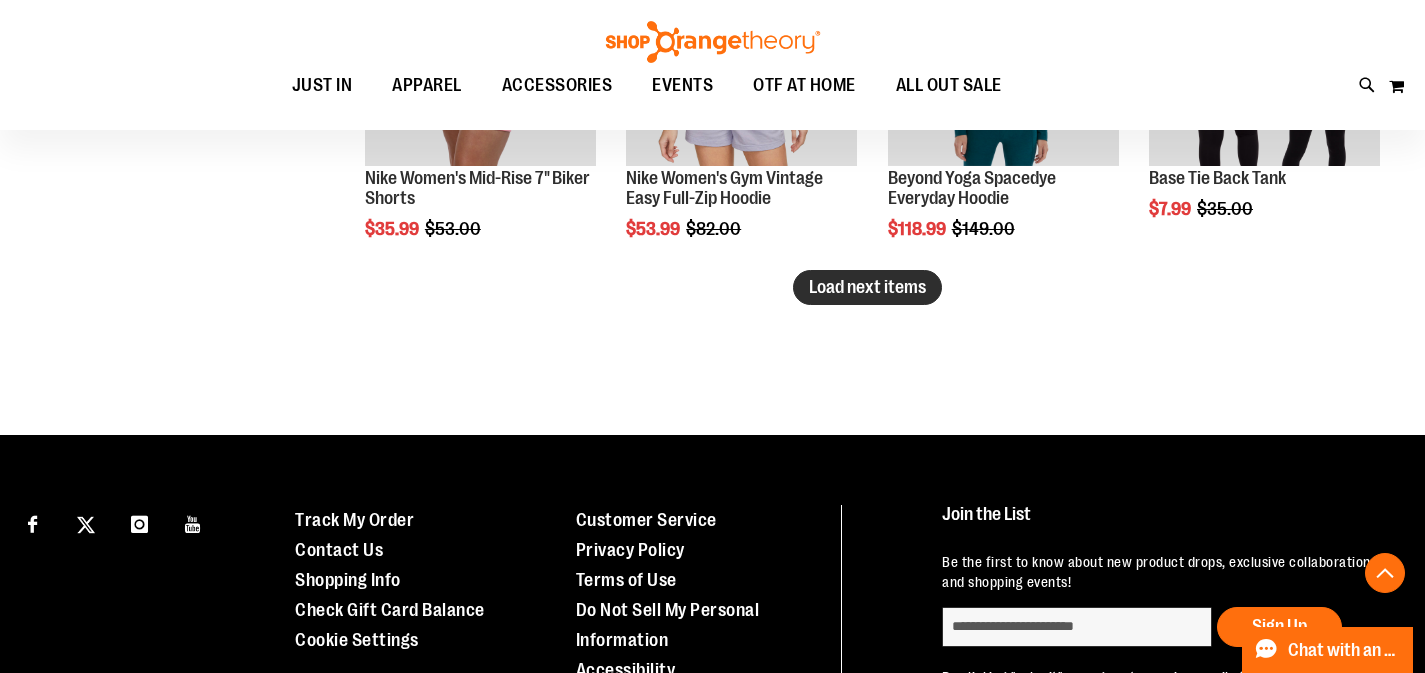 click on "Load next items" at bounding box center [867, 287] 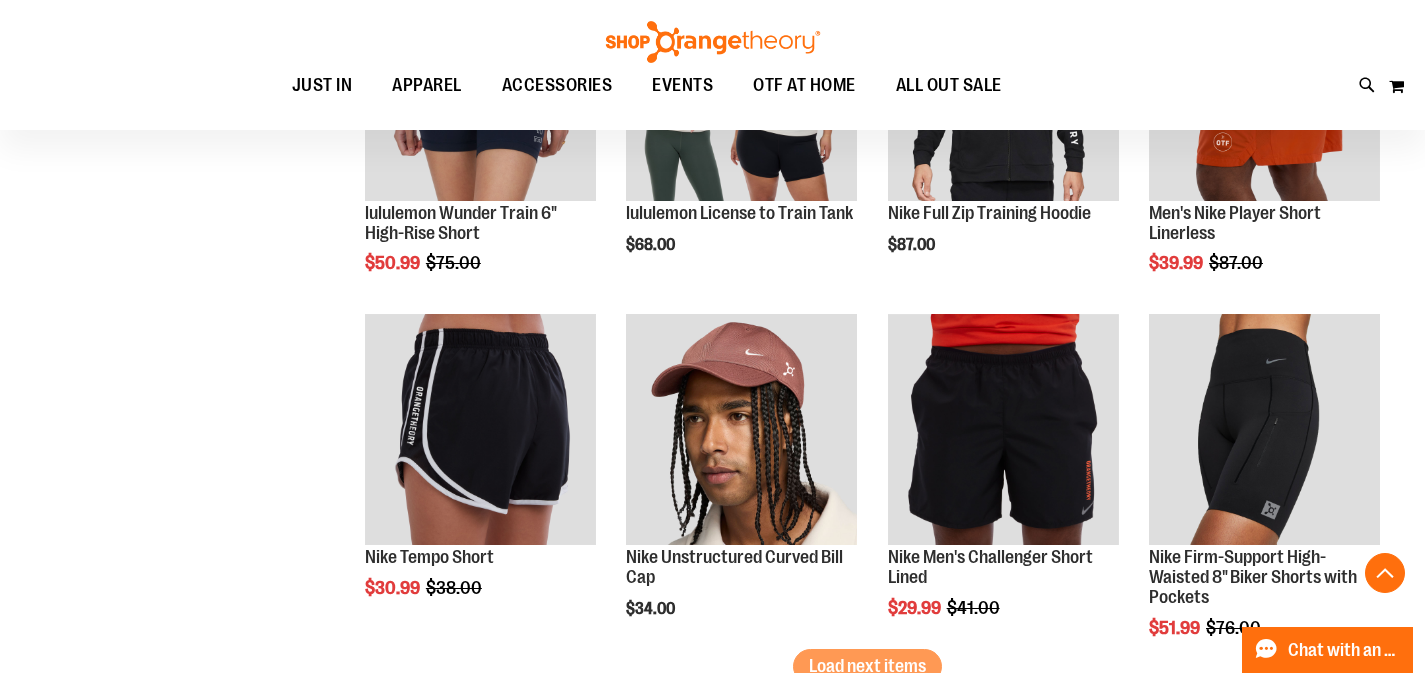 scroll, scrollTop: 5307, scrollLeft: 0, axis: vertical 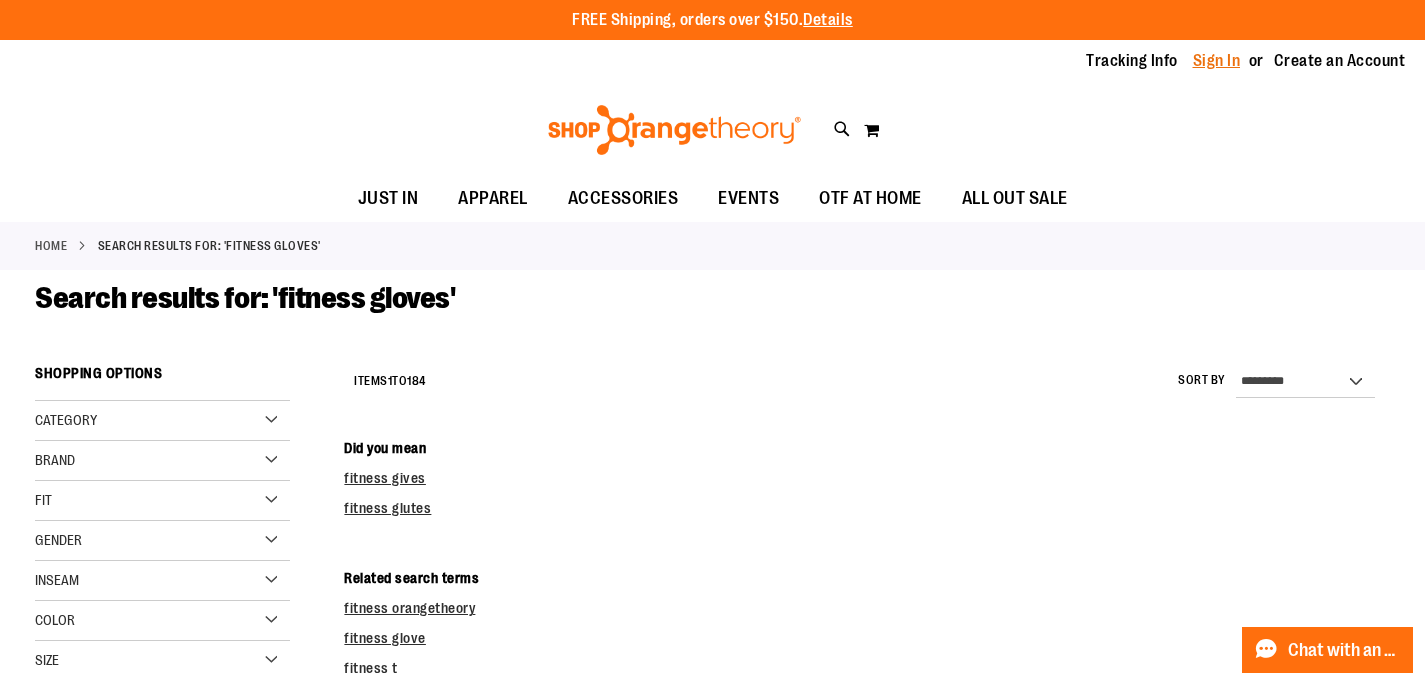 click on "Sign In" at bounding box center (1217, 61) 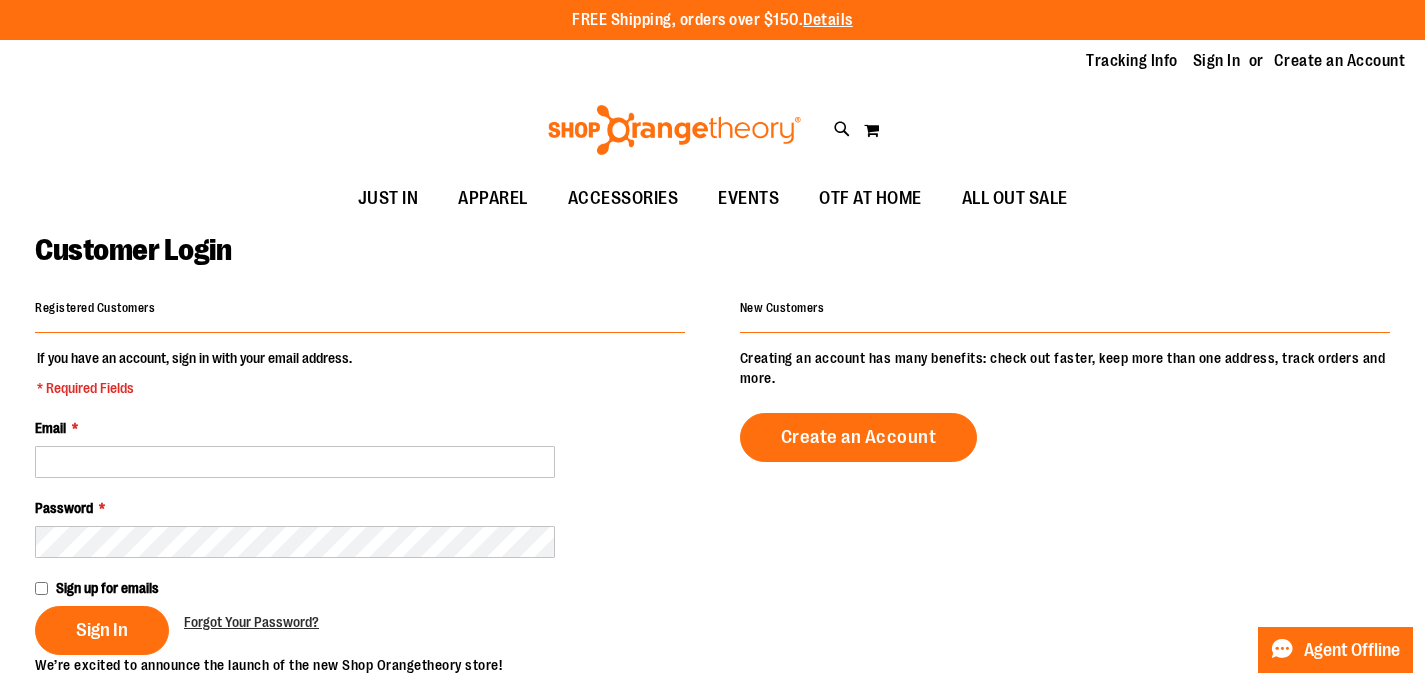 scroll, scrollTop: 0, scrollLeft: 0, axis: both 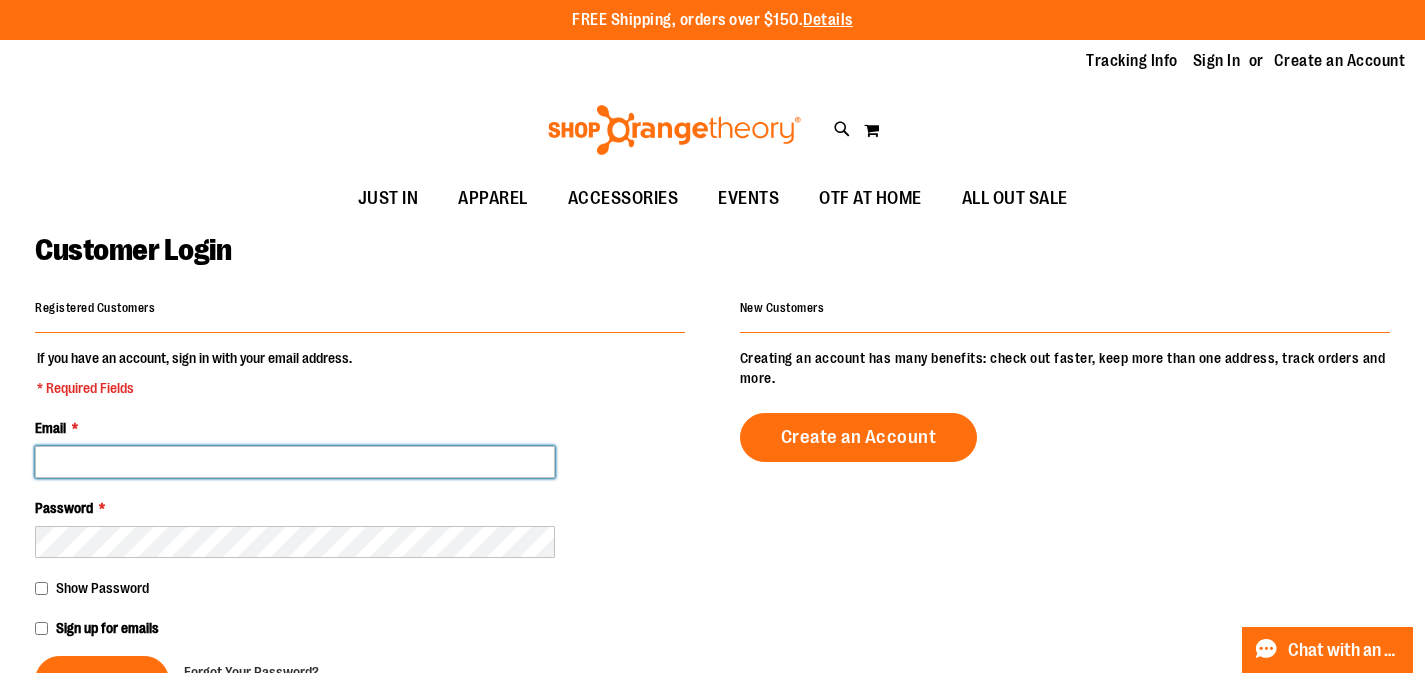 click on "Email *" at bounding box center [295, 462] 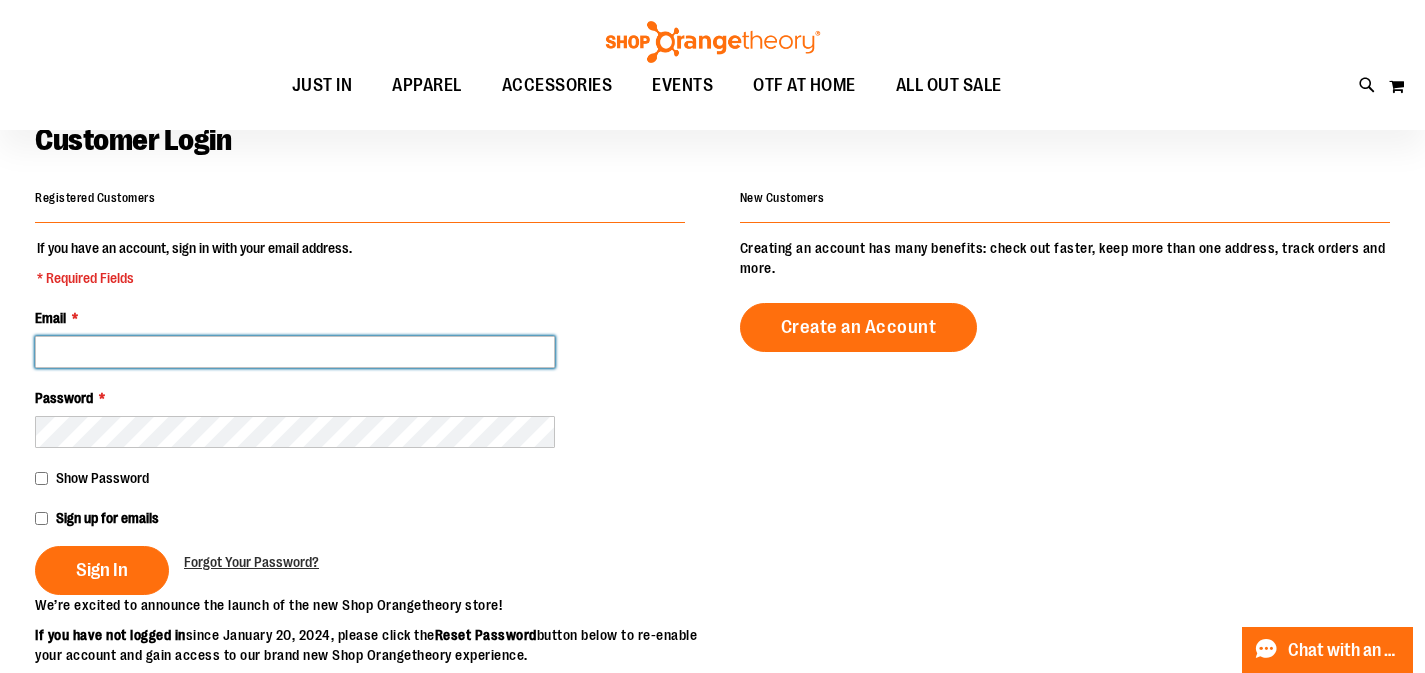 scroll, scrollTop: 122, scrollLeft: 0, axis: vertical 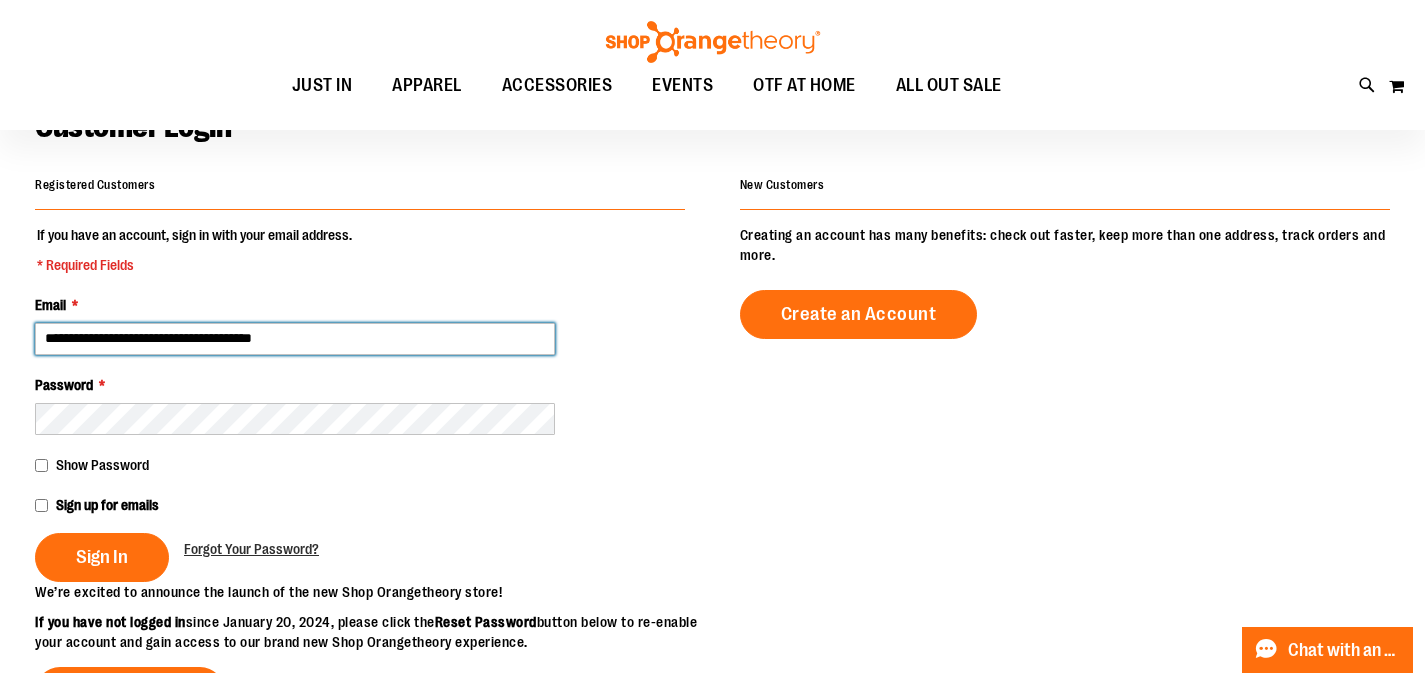 type on "**********" 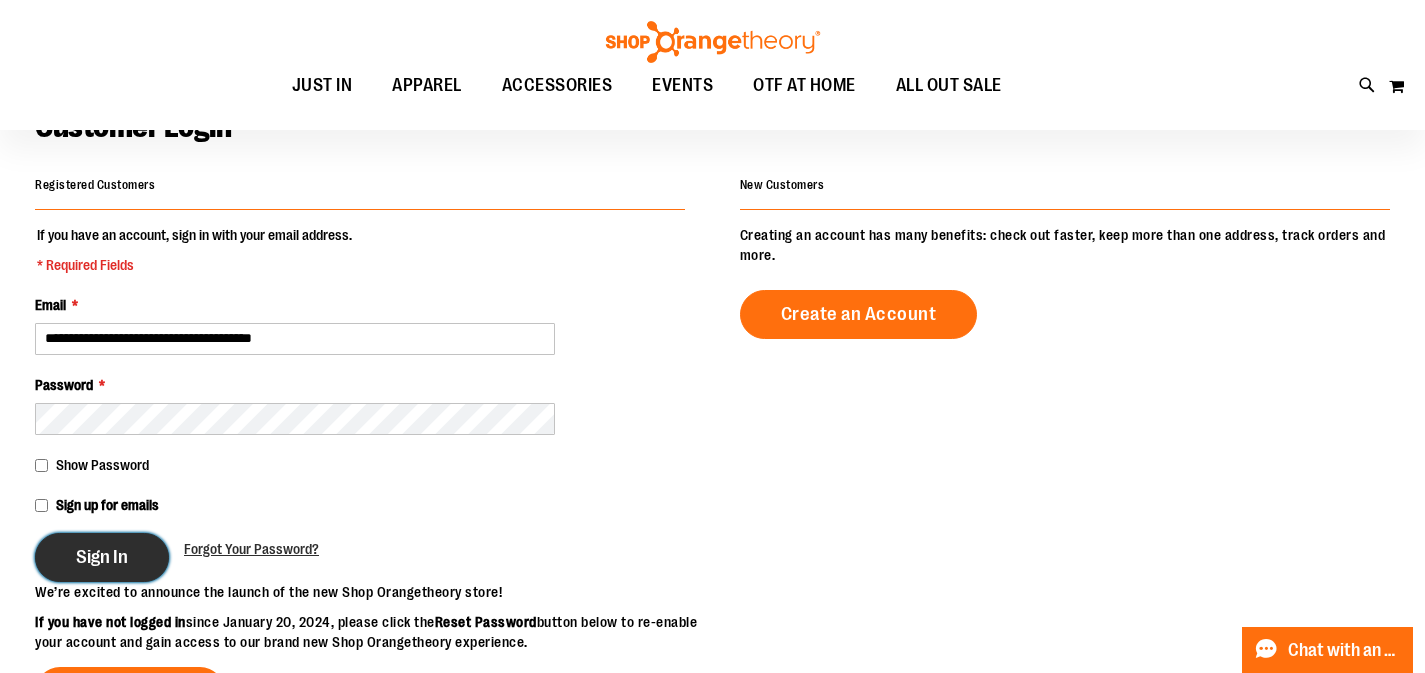 click on "Sign In" at bounding box center [102, 557] 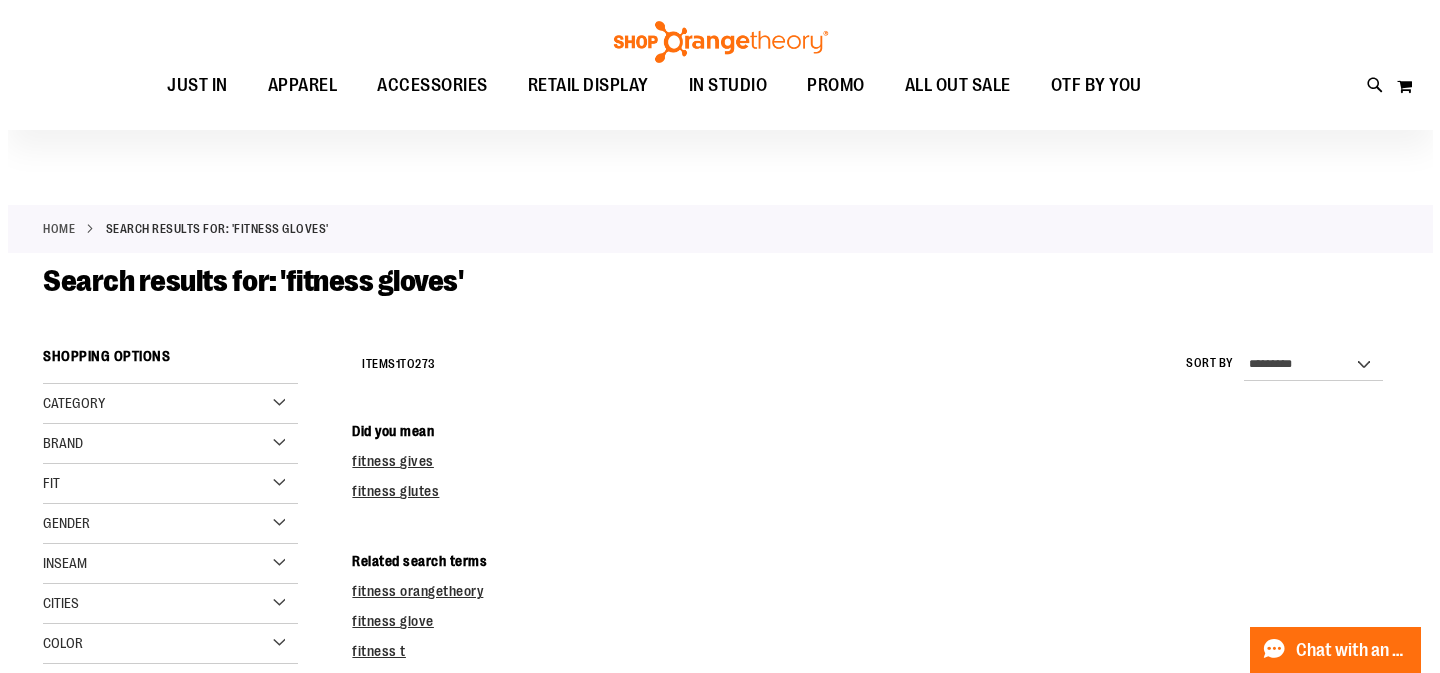 scroll, scrollTop: 0, scrollLeft: 0, axis: both 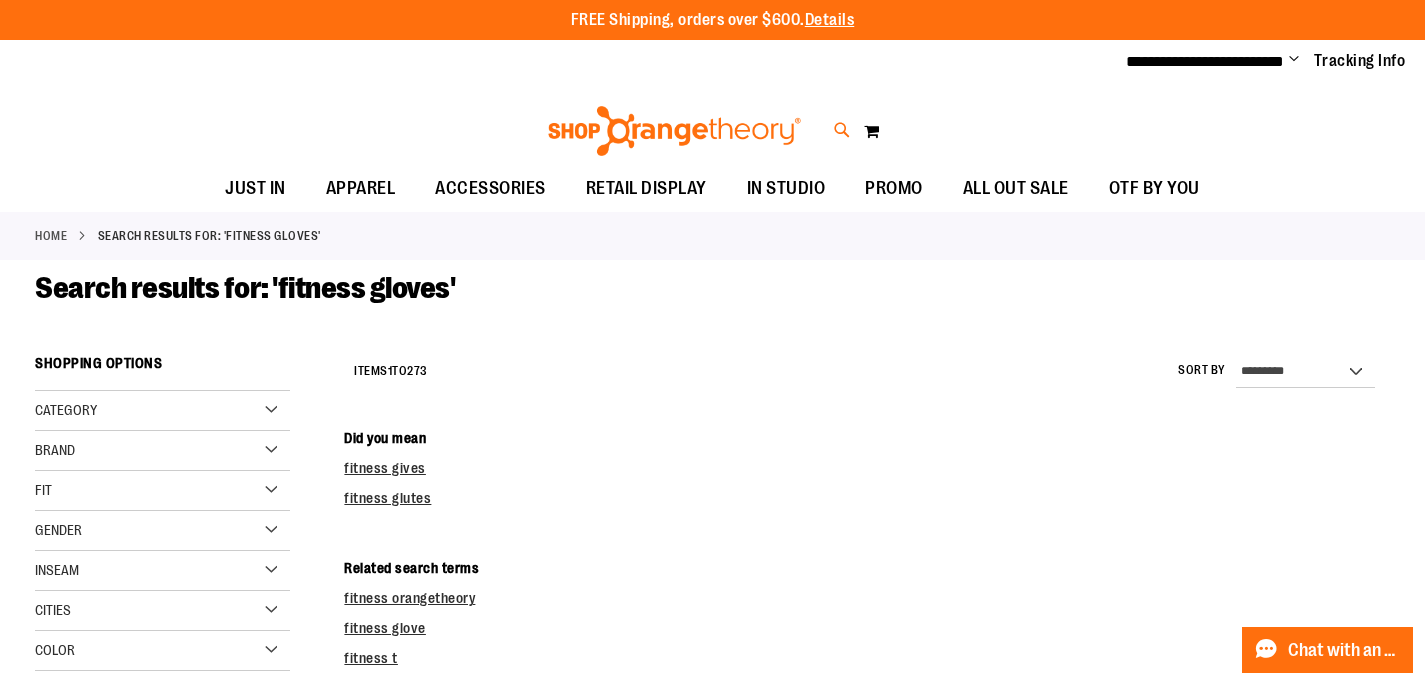 click at bounding box center (842, 130) 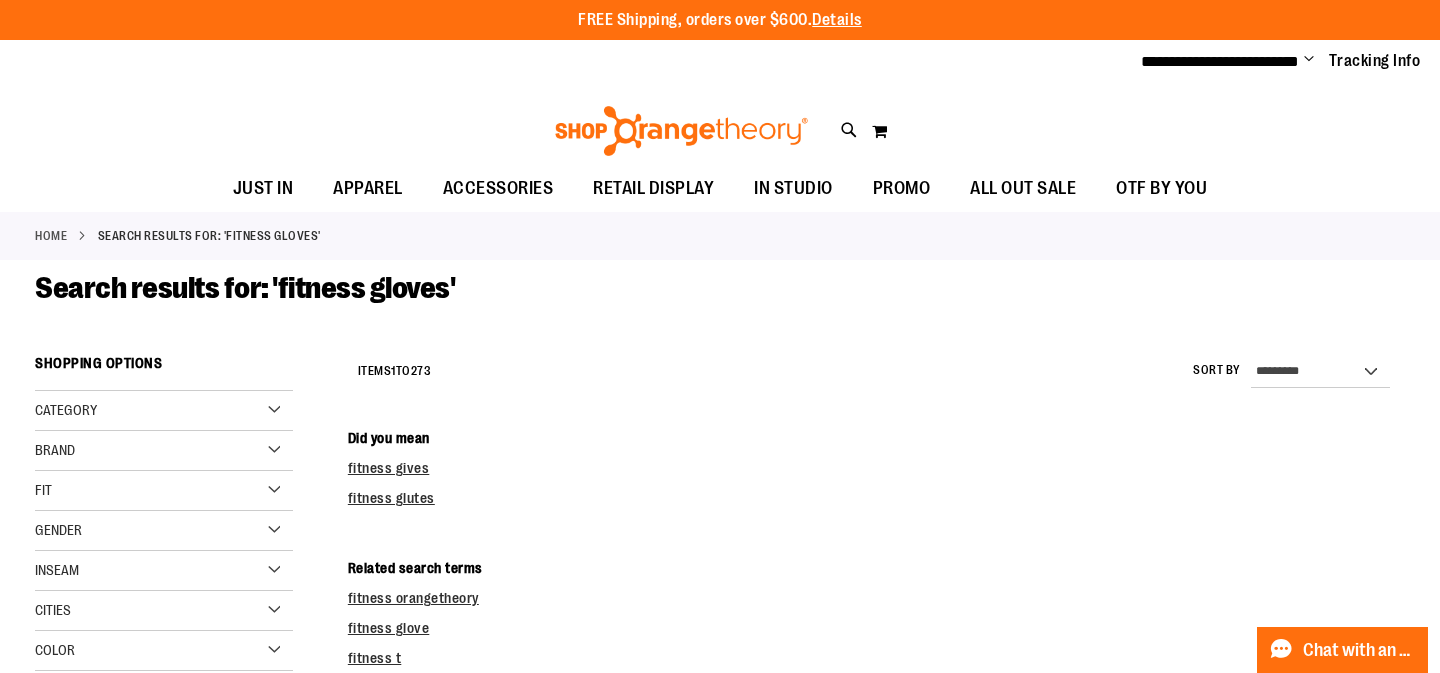 click on "**********" at bounding box center (719, 113) 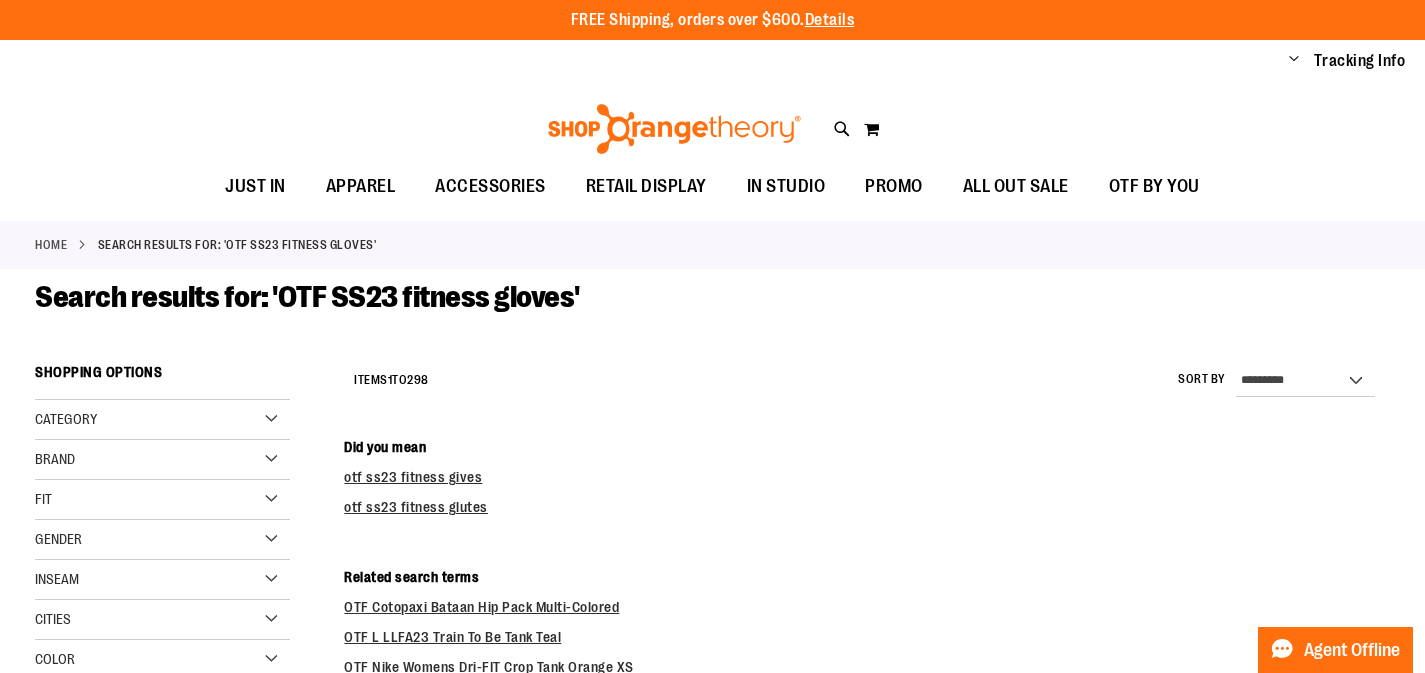 scroll, scrollTop: 0, scrollLeft: 0, axis: both 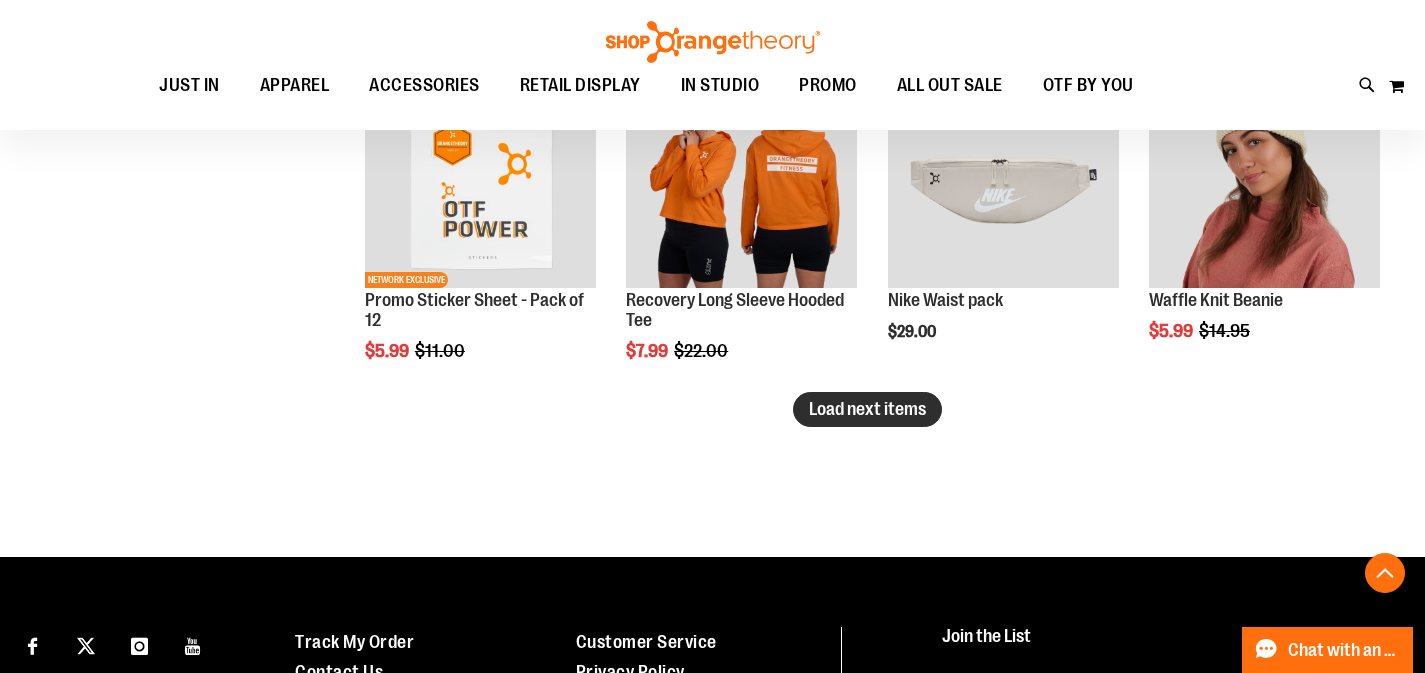 click on "Load next items" at bounding box center (867, 409) 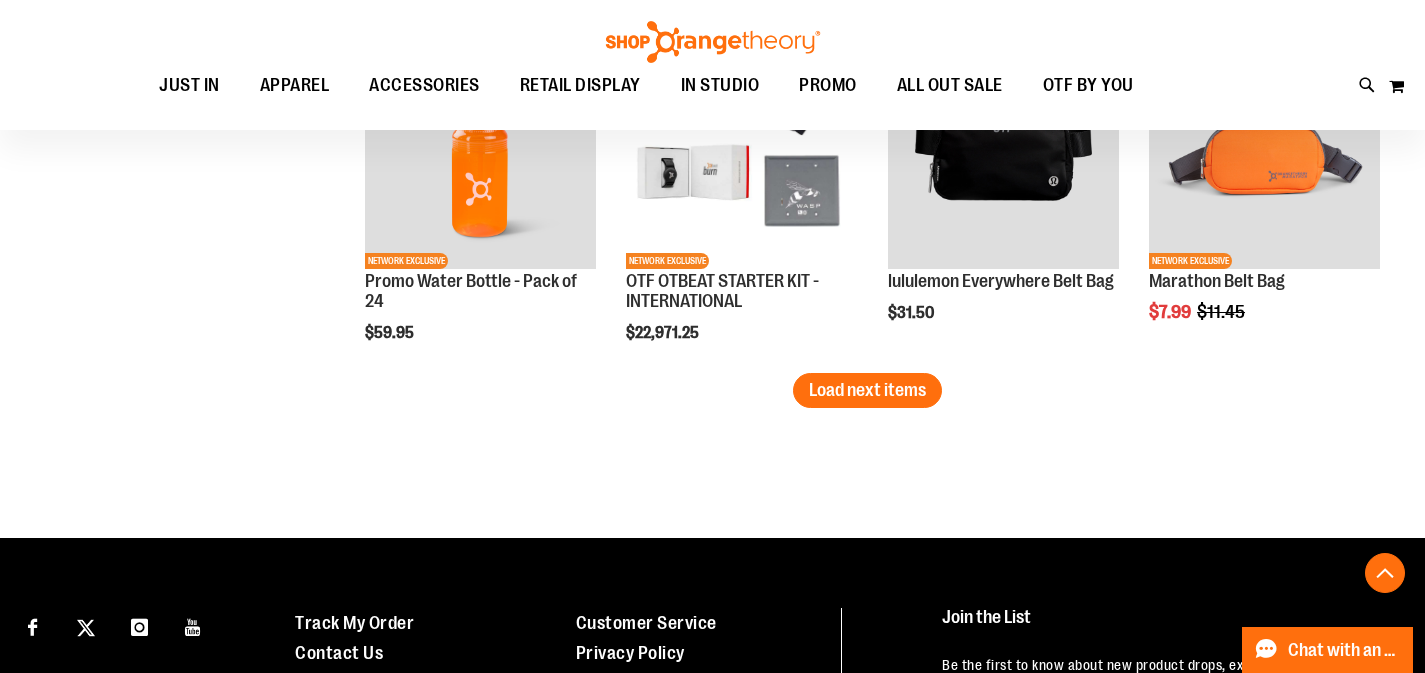 scroll, scrollTop: 4567, scrollLeft: 0, axis: vertical 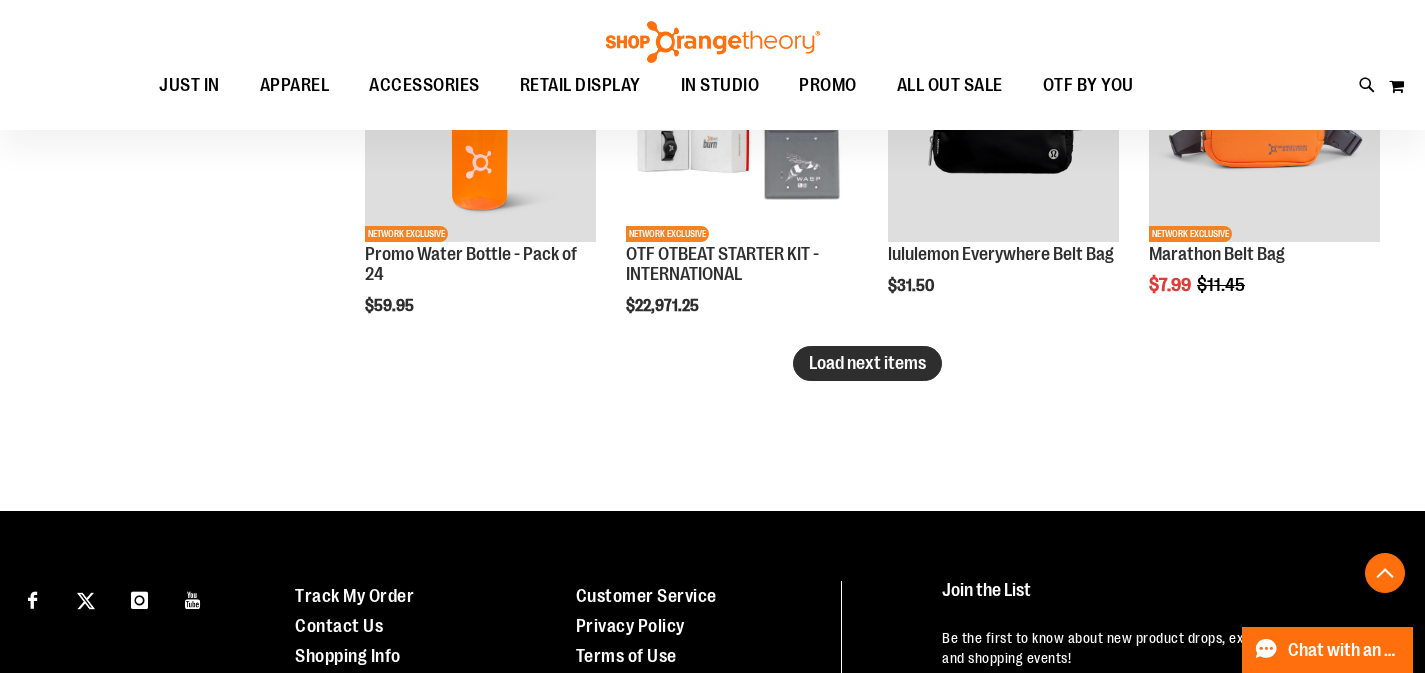 click on "Load next items" at bounding box center (867, 363) 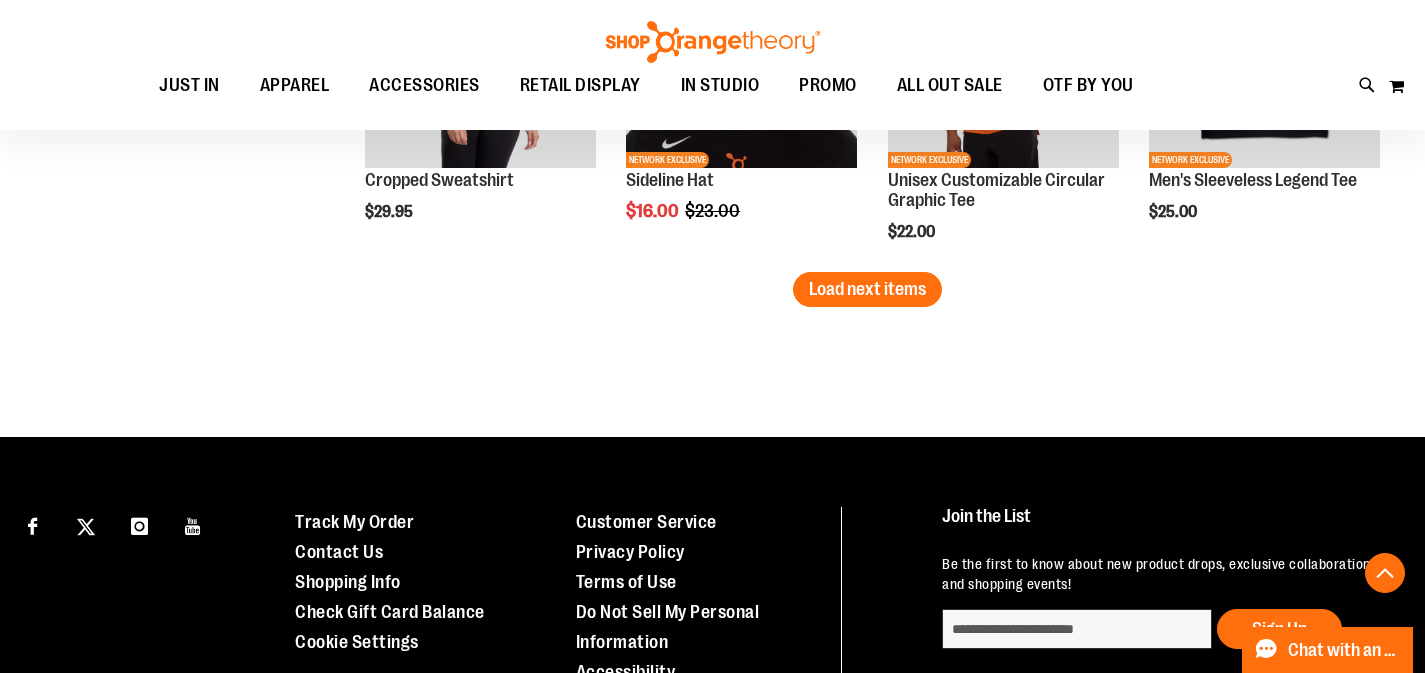 scroll, scrollTop: 5723, scrollLeft: 0, axis: vertical 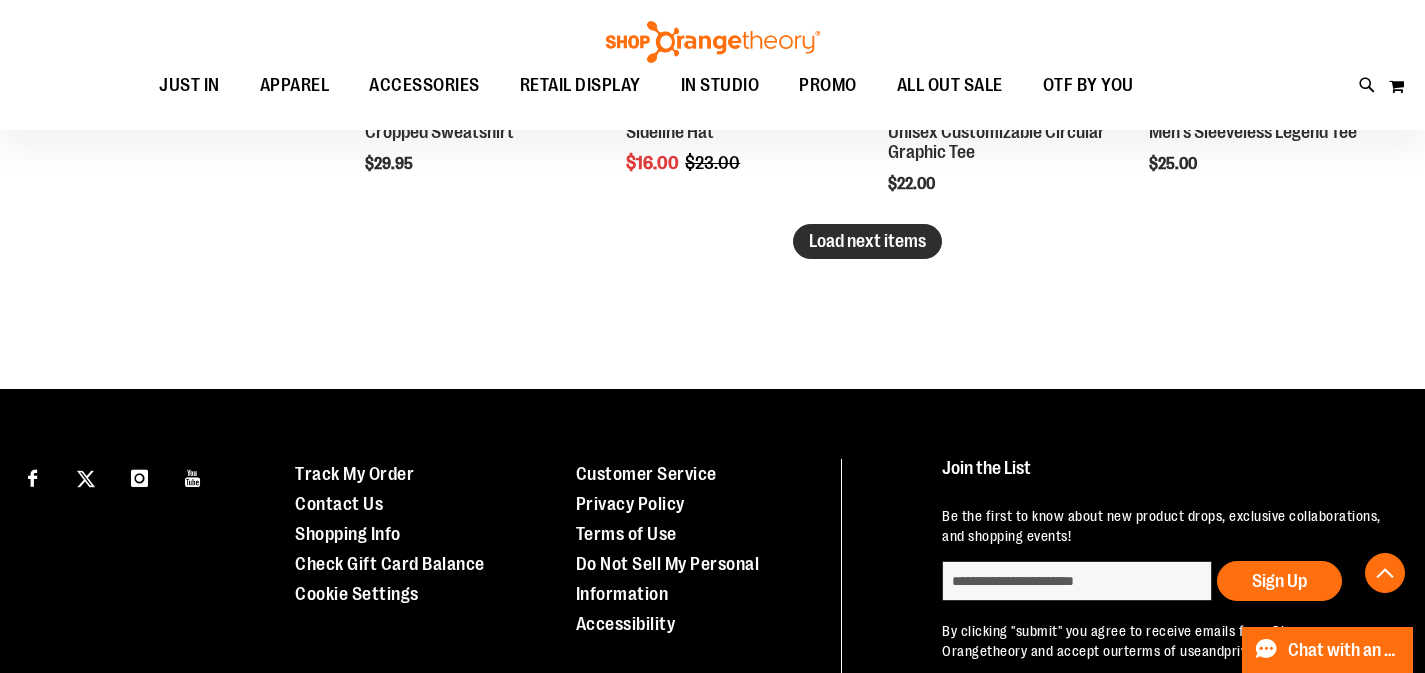 click on "Load next items" at bounding box center [867, 241] 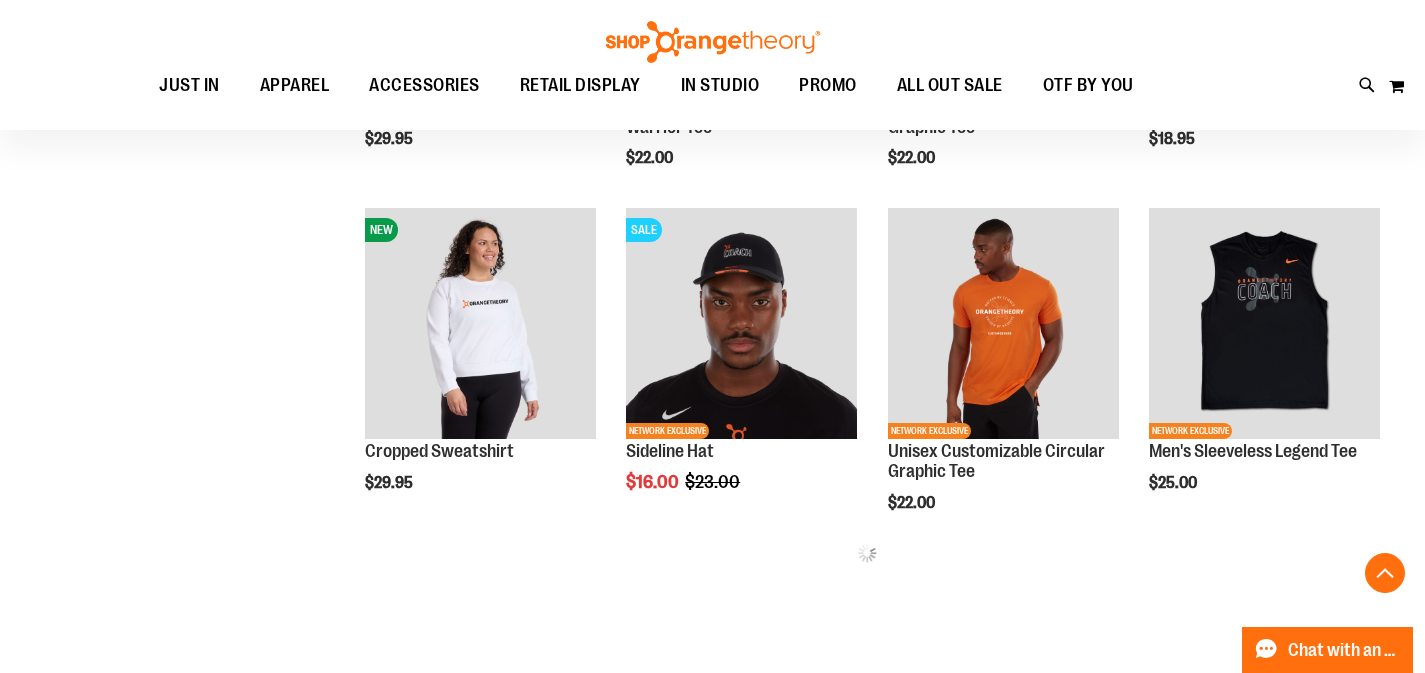 scroll, scrollTop: 5407, scrollLeft: 0, axis: vertical 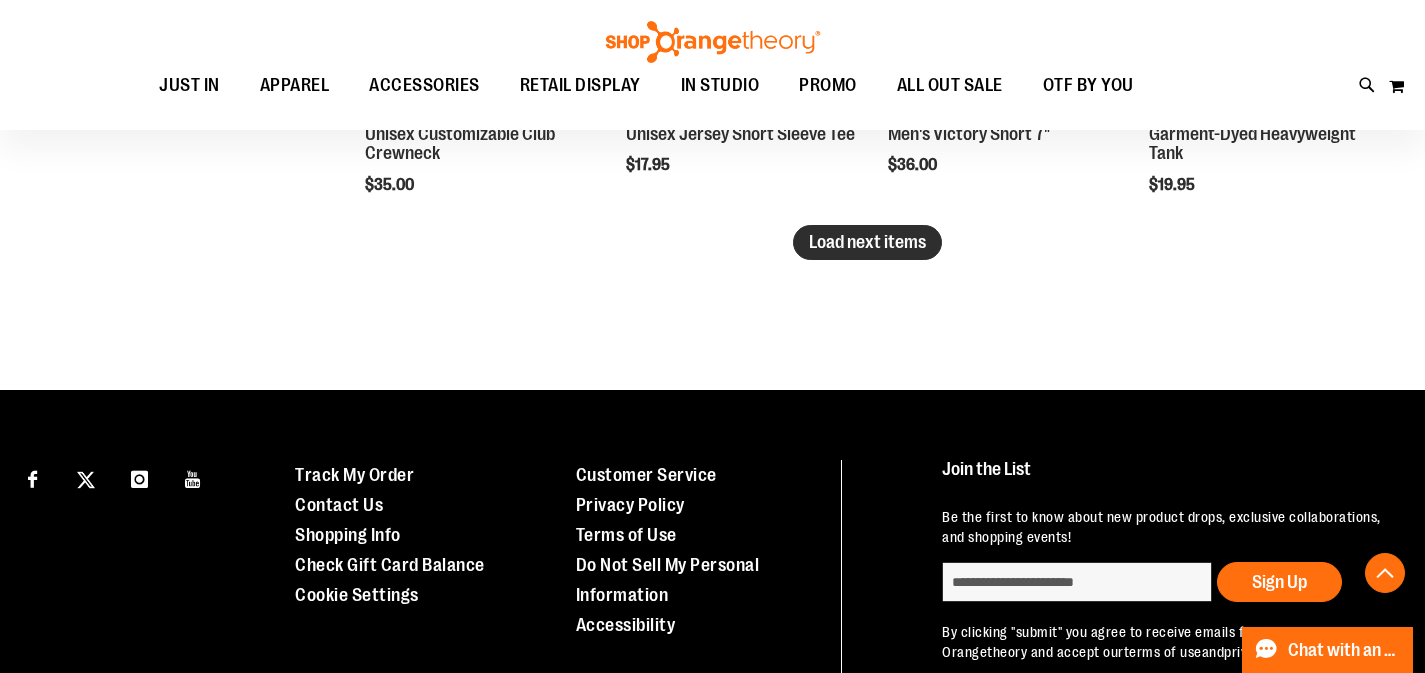 click on "Load next items" at bounding box center [867, 242] 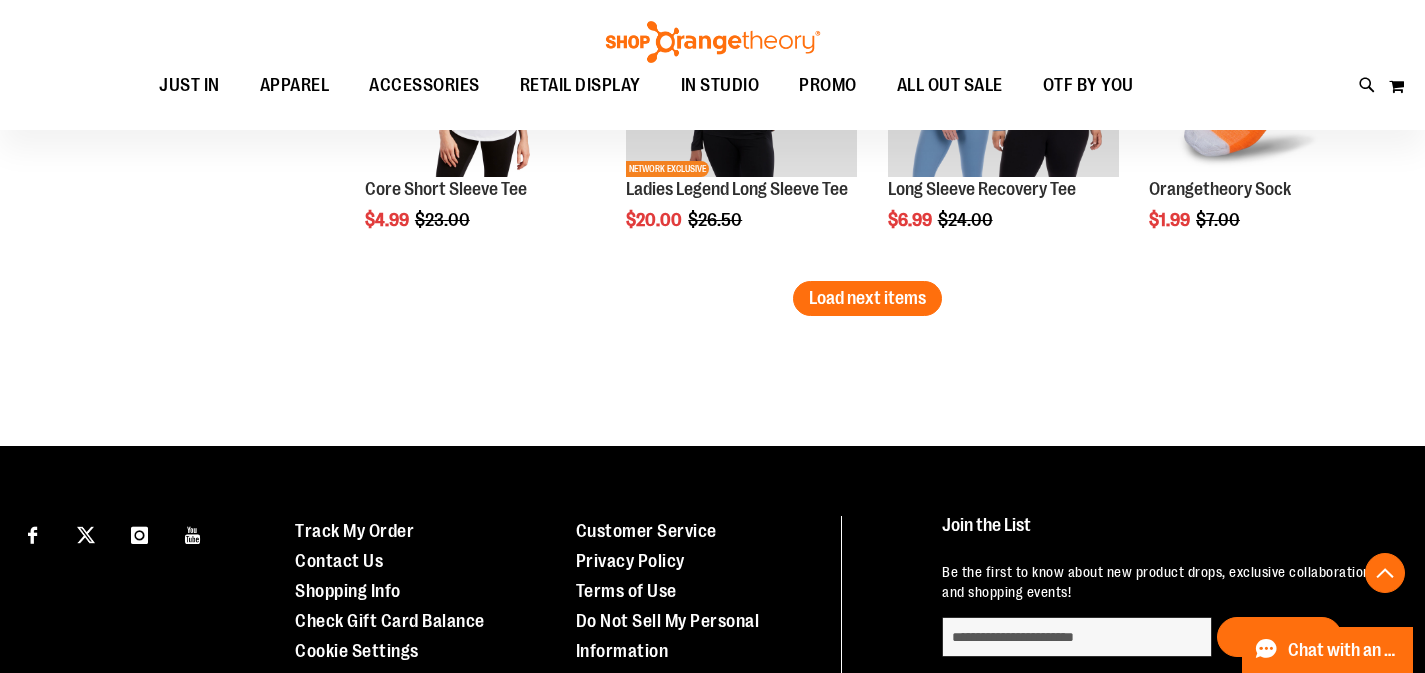scroll, scrollTop: 7738, scrollLeft: 0, axis: vertical 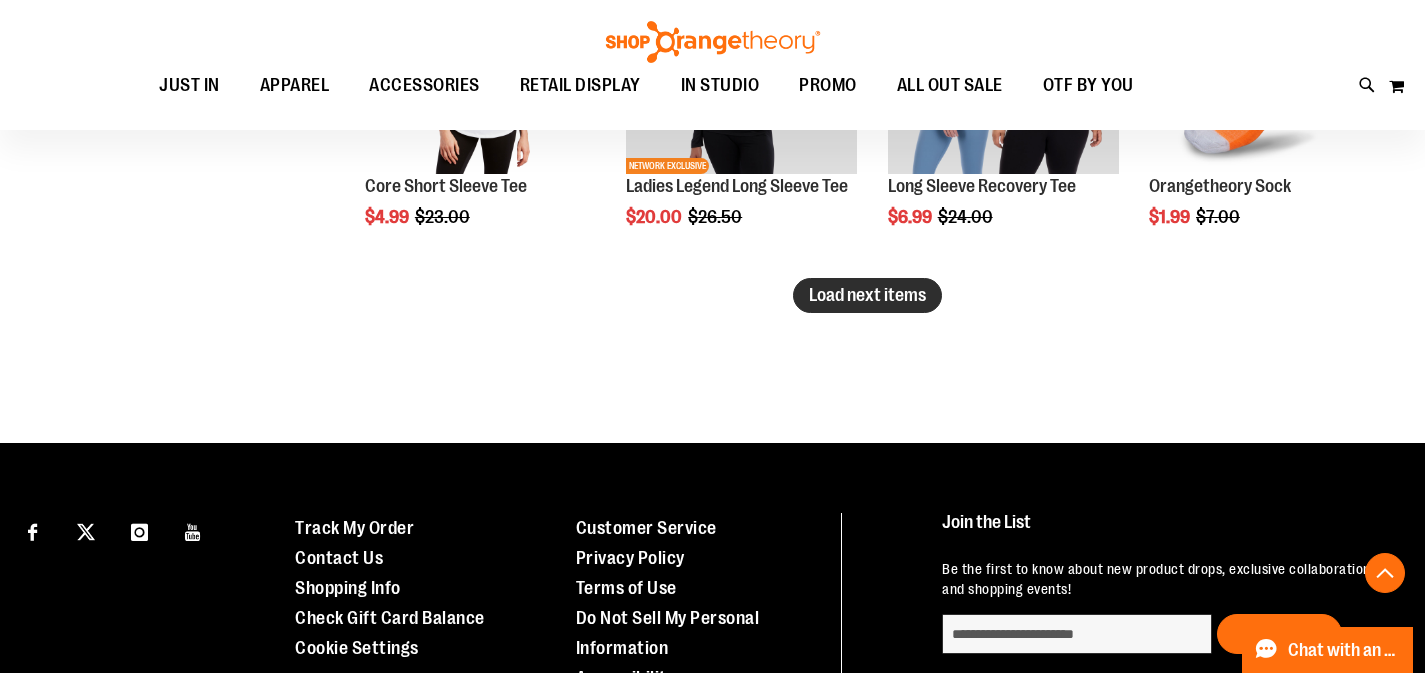 click on "Load next items" at bounding box center [867, 295] 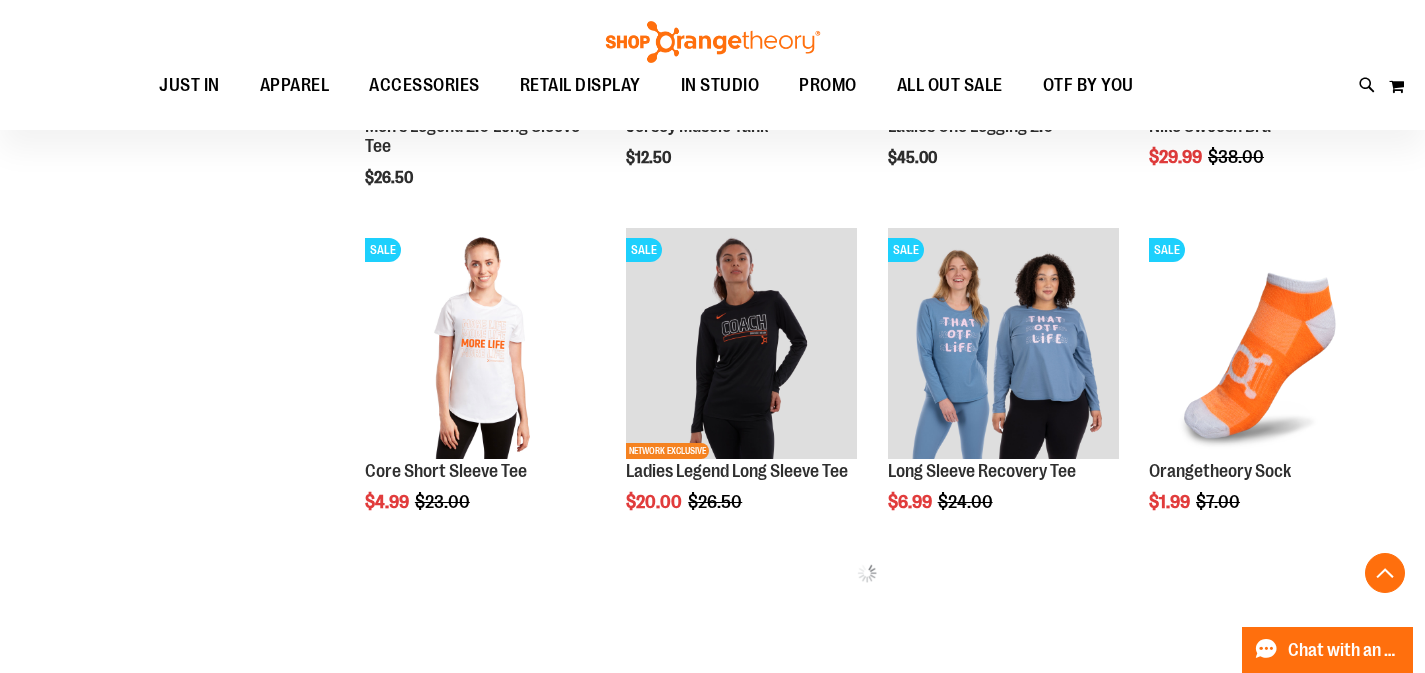 scroll, scrollTop: 7454, scrollLeft: 0, axis: vertical 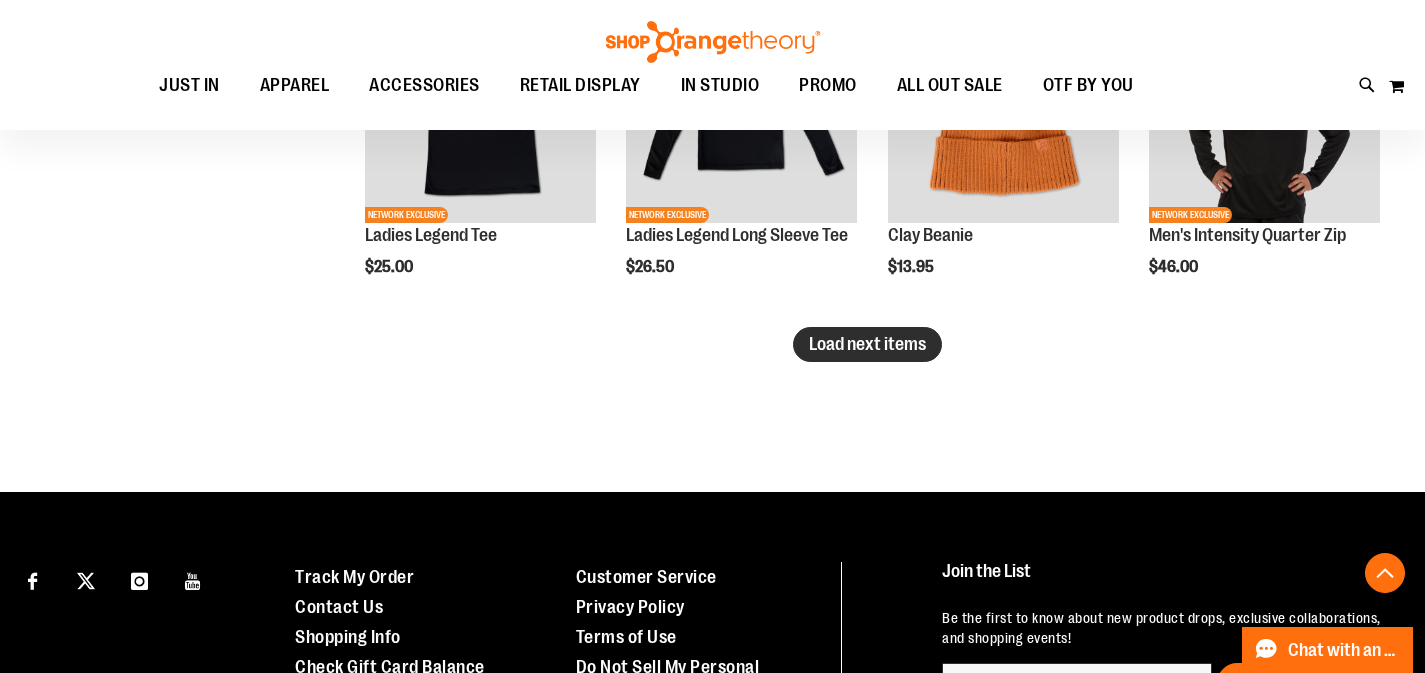 click on "Load next items" at bounding box center [867, 344] 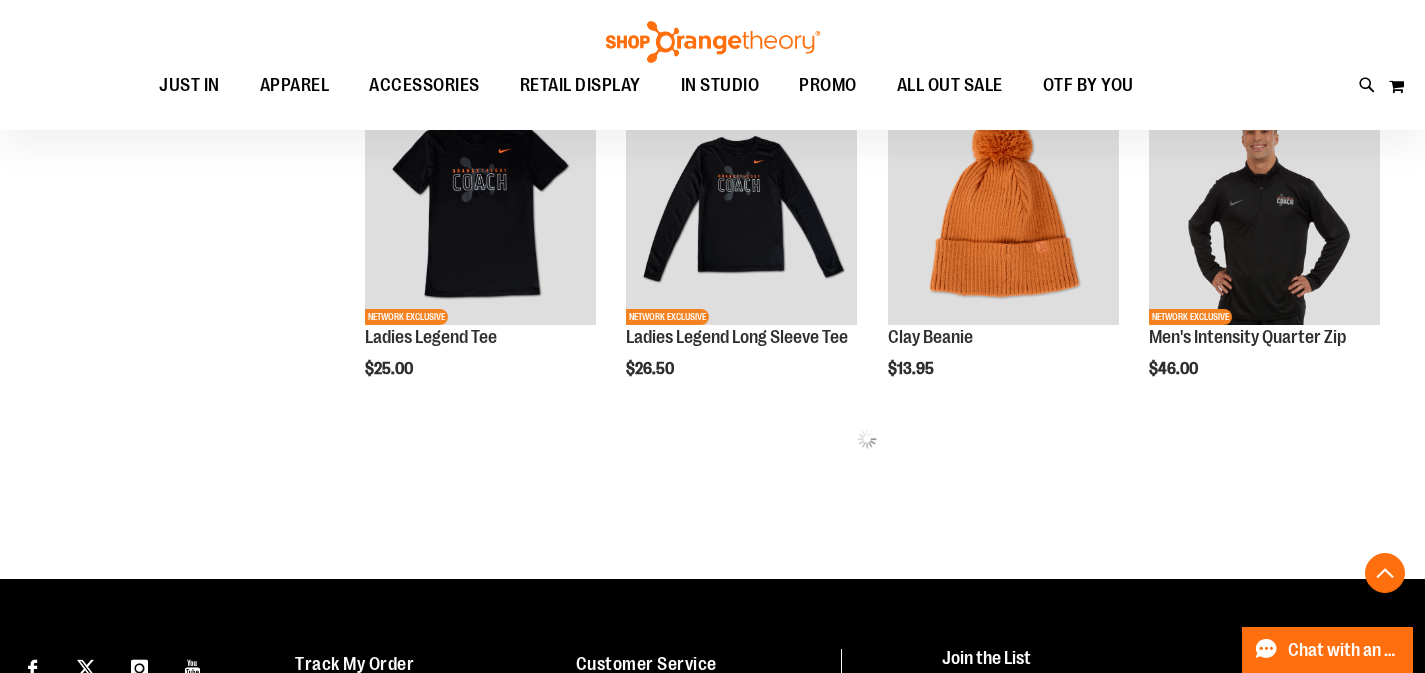 scroll, scrollTop: 8620, scrollLeft: 0, axis: vertical 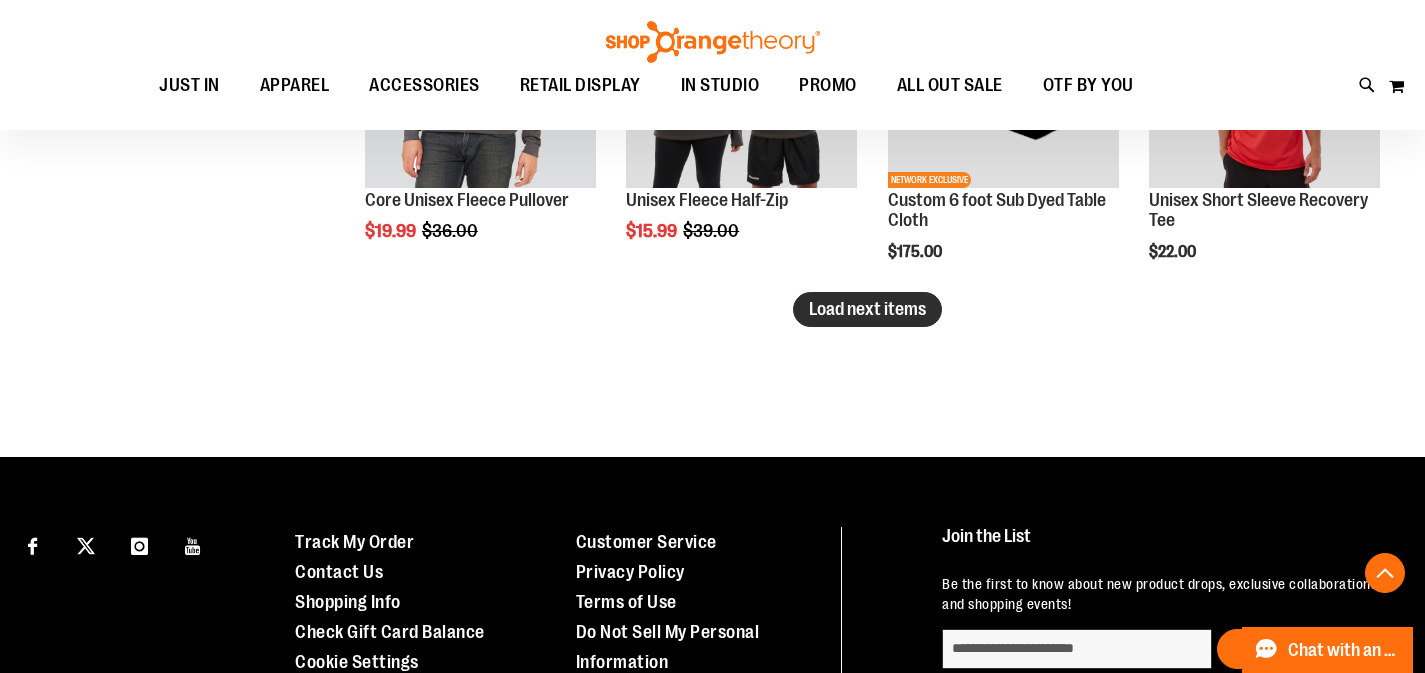 click on "Load next items" at bounding box center (867, 309) 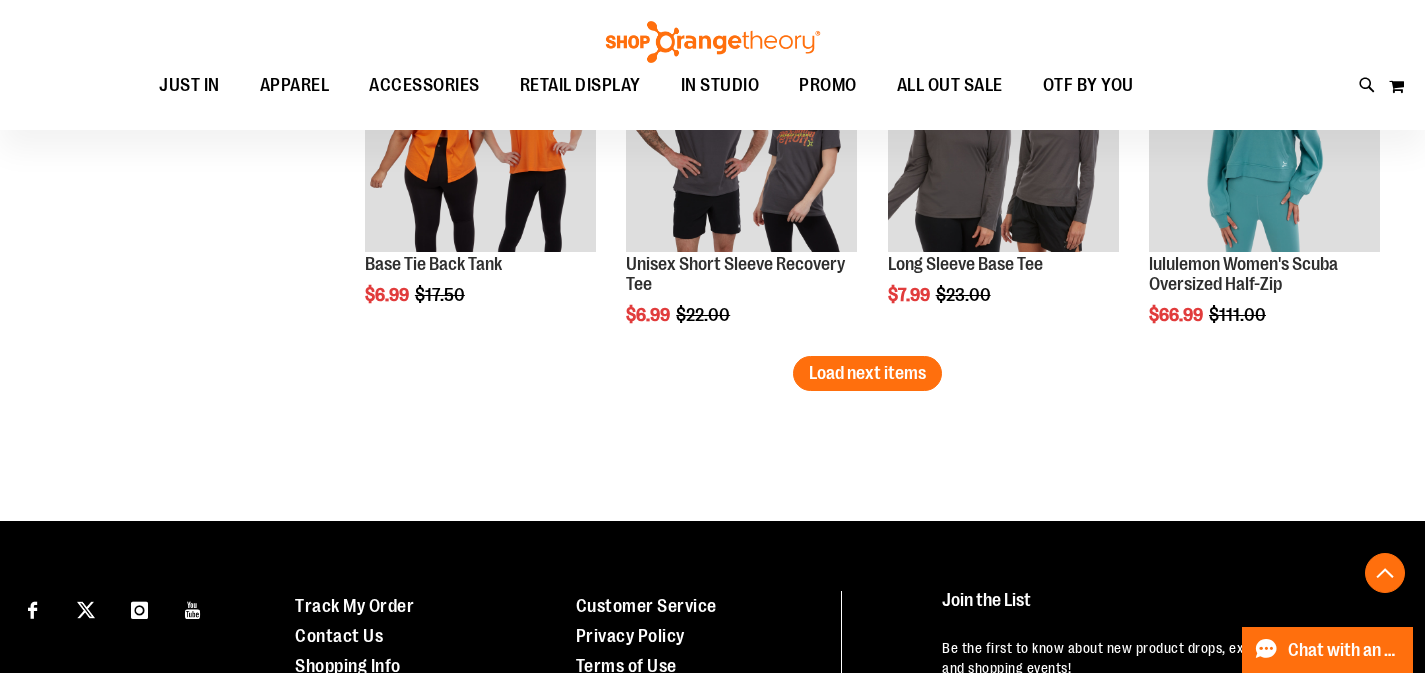 scroll, scrollTop: 10759, scrollLeft: 0, axis: vertical 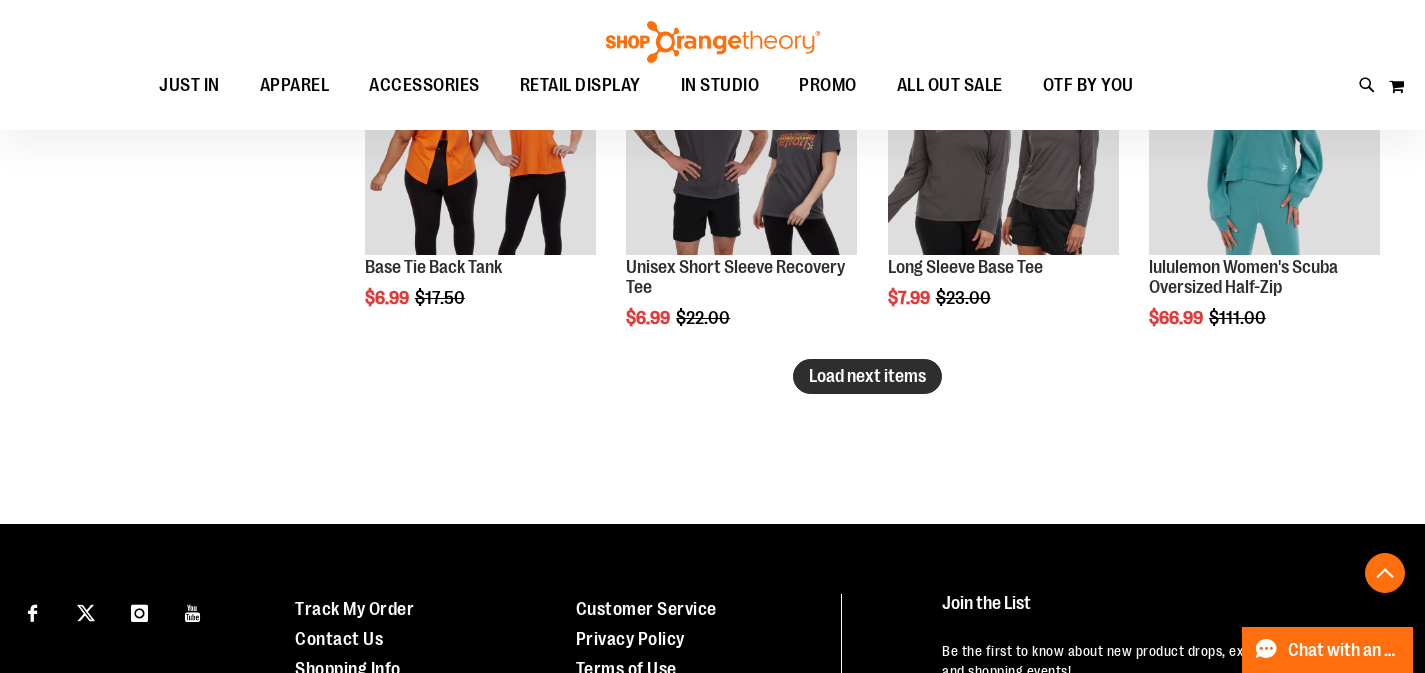 click on "Load next items" at bounding box center [867, 376] 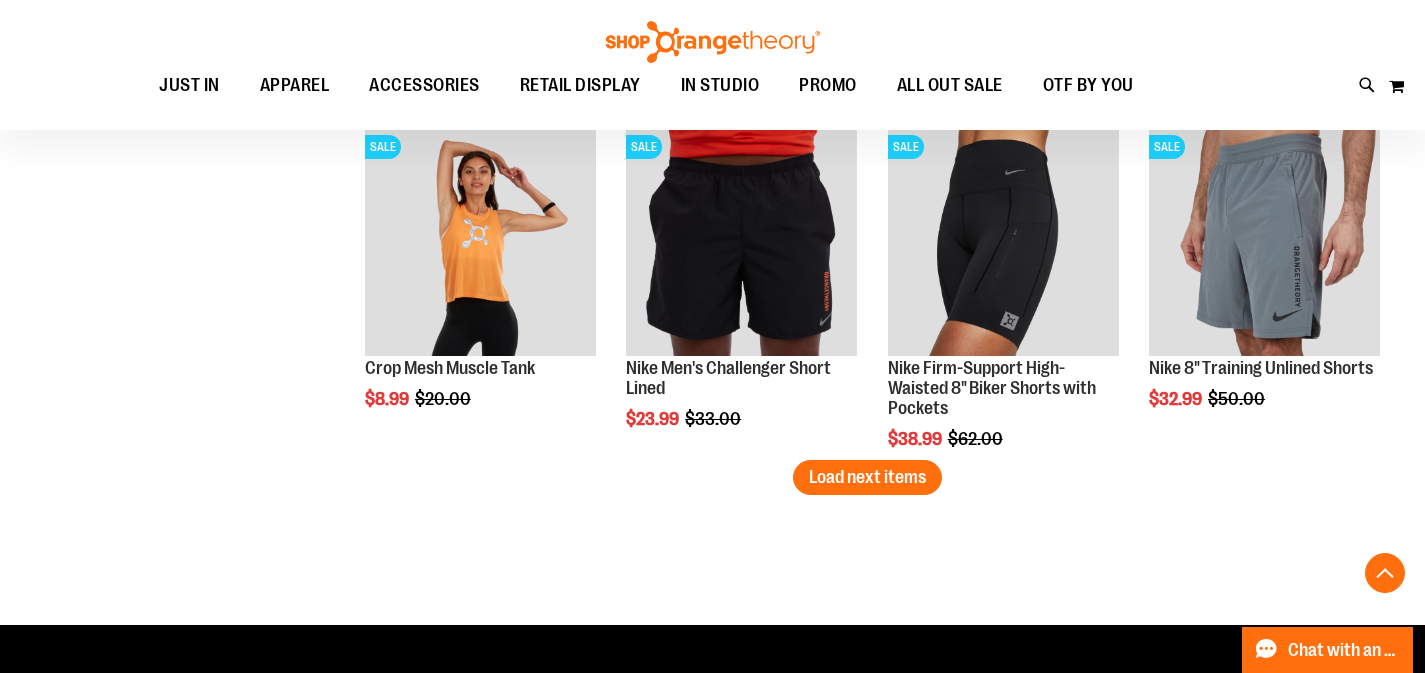 scroll, scrollTop: 11666, scrollLeft: 0, axis: vertical 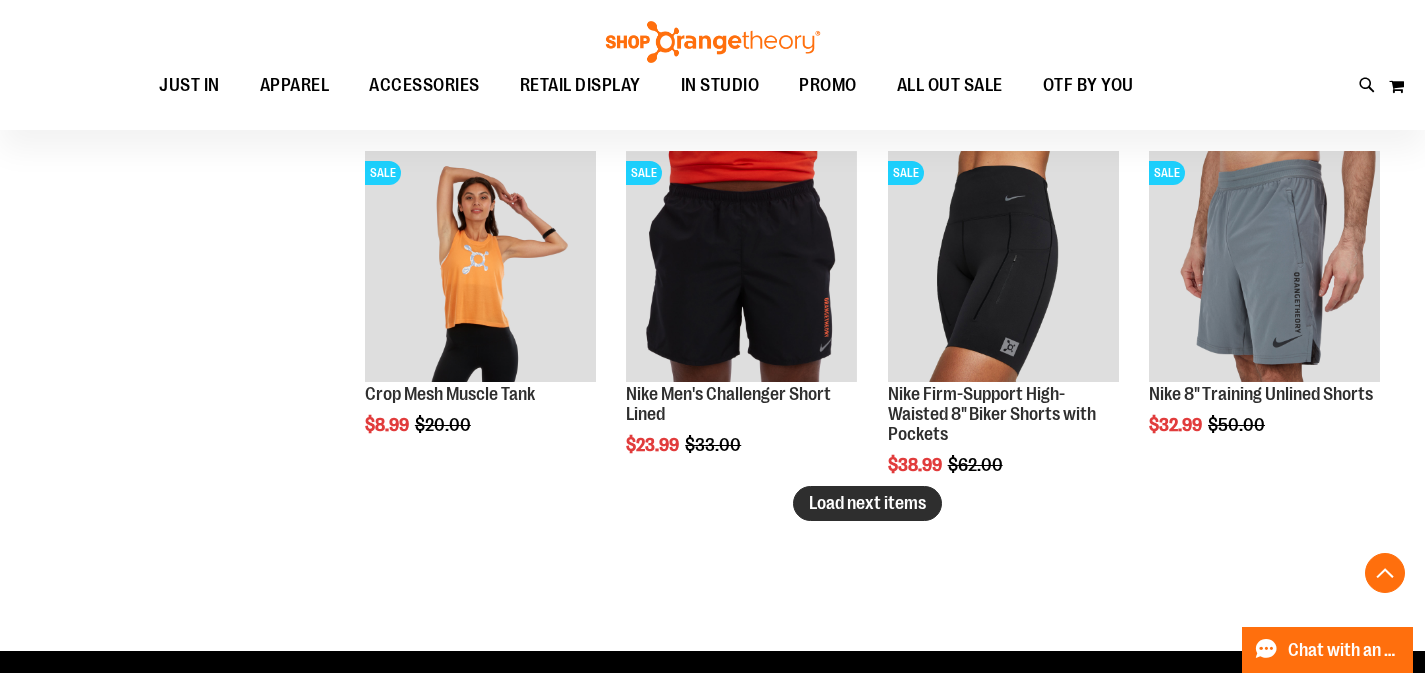 click on "Load next items" at bounding box center (867, 503) 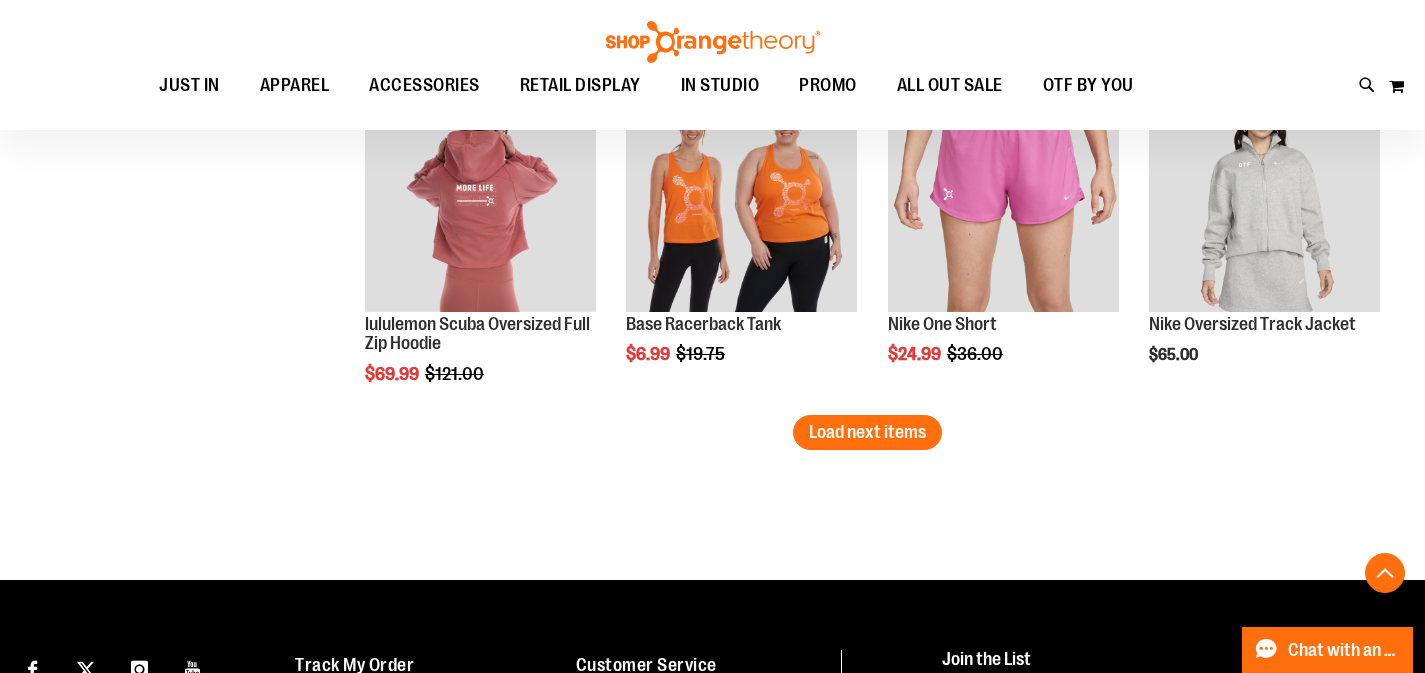 scroll, scrollTop: 12817, scrollLeft: 0, axis: vertical 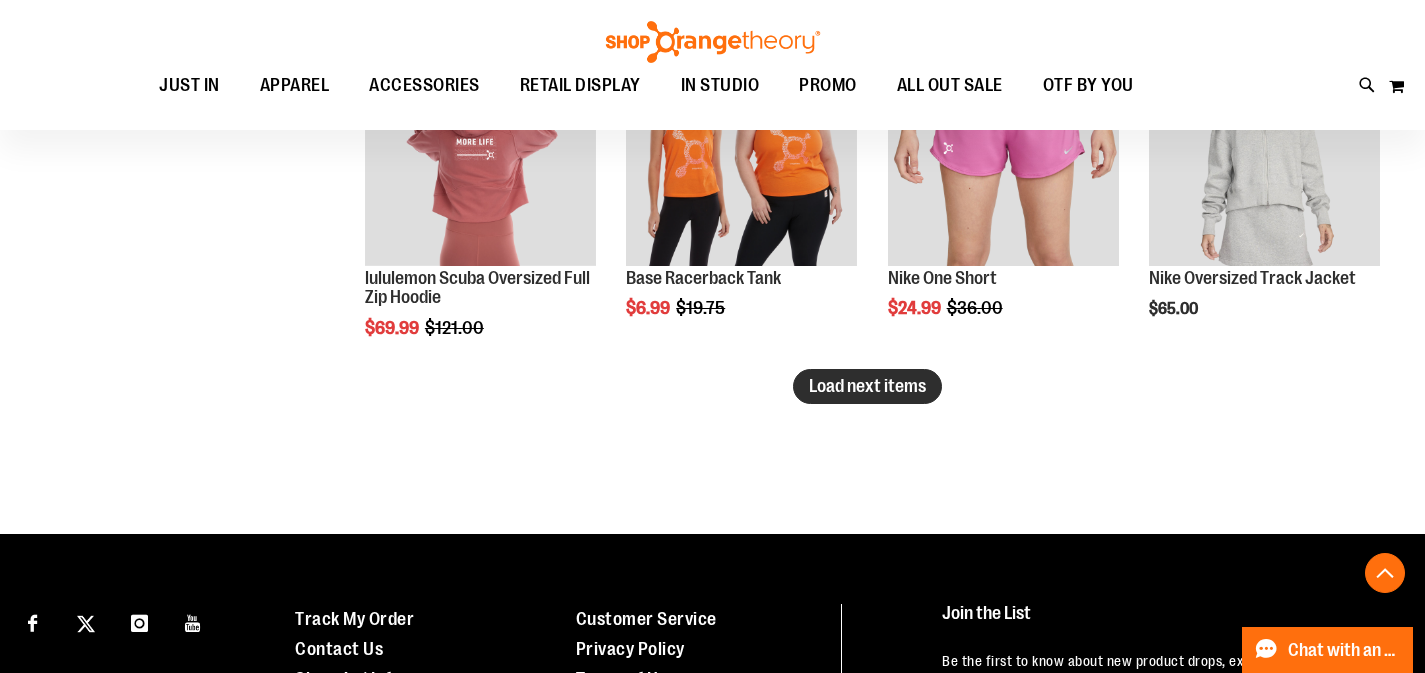 click on "Load next items" at bounding box center (867, 386) 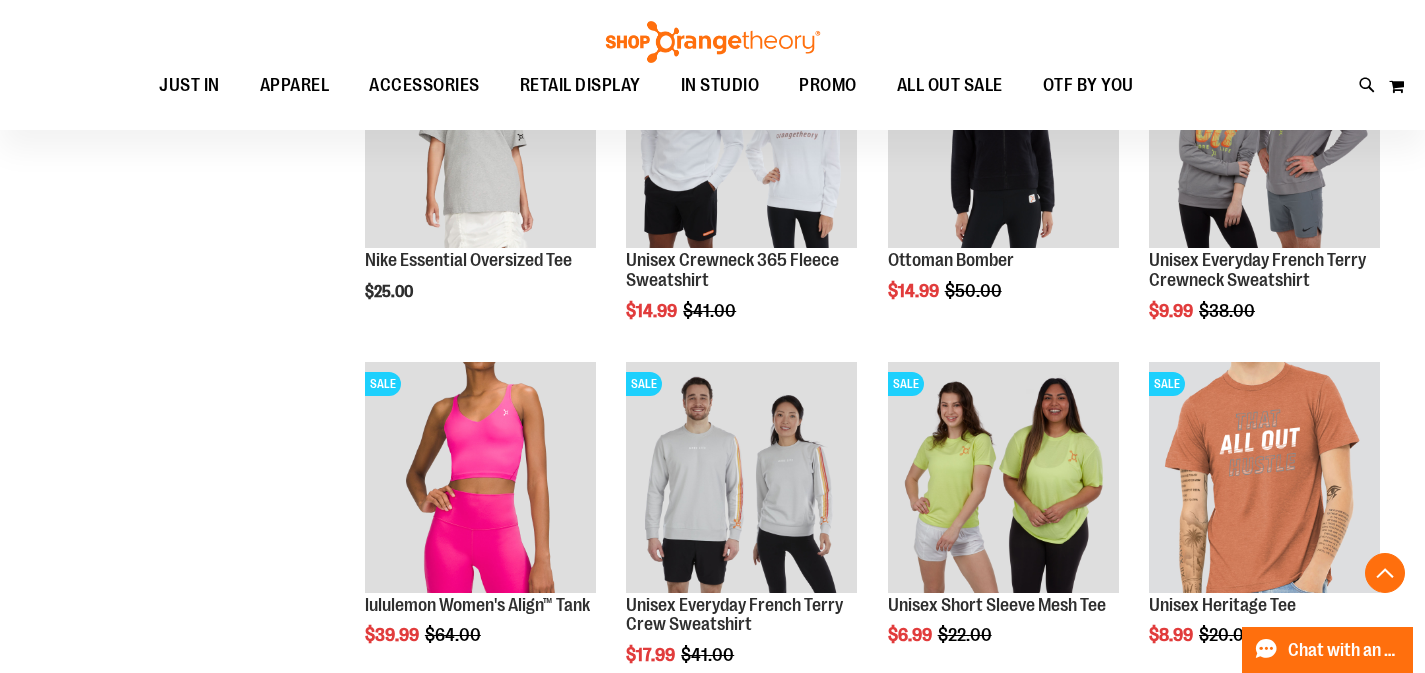 scroll, scrollTop: 13873, scrollLeft: 0, axis: vertical 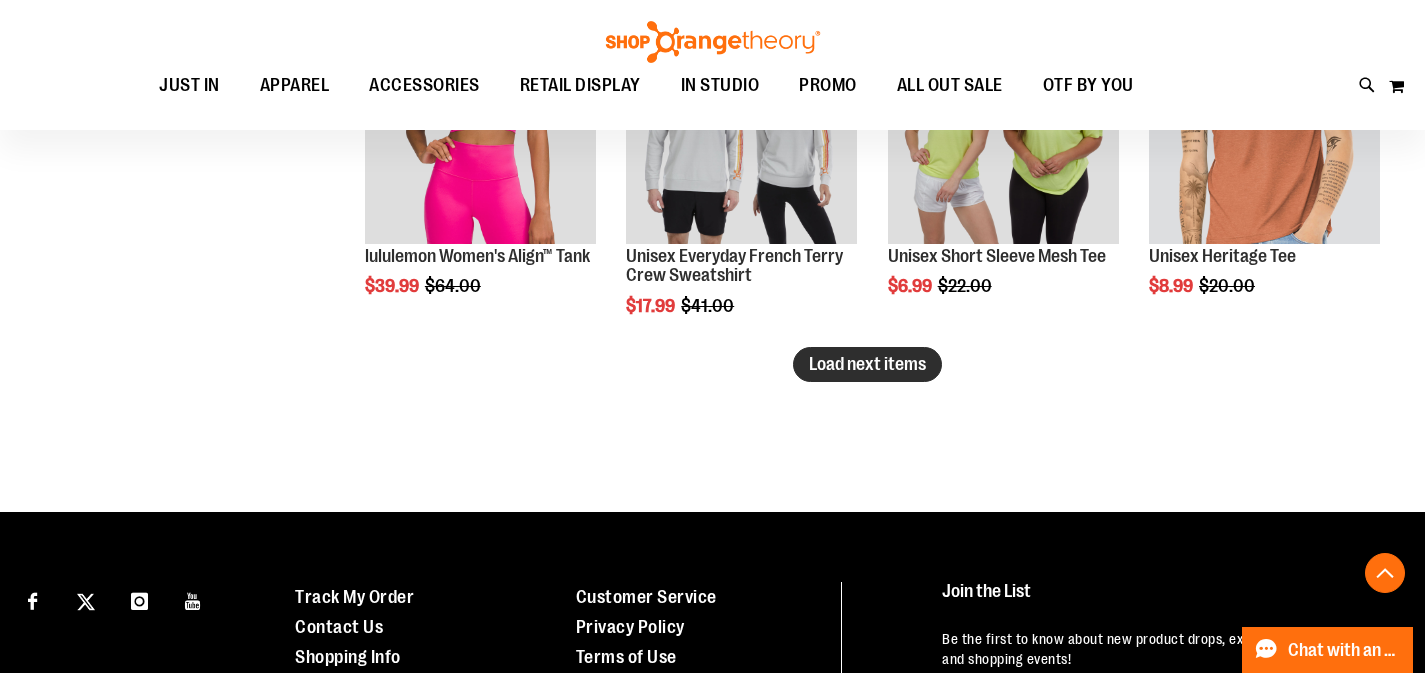 click on "Load next items" at bounding box center [867, 364] 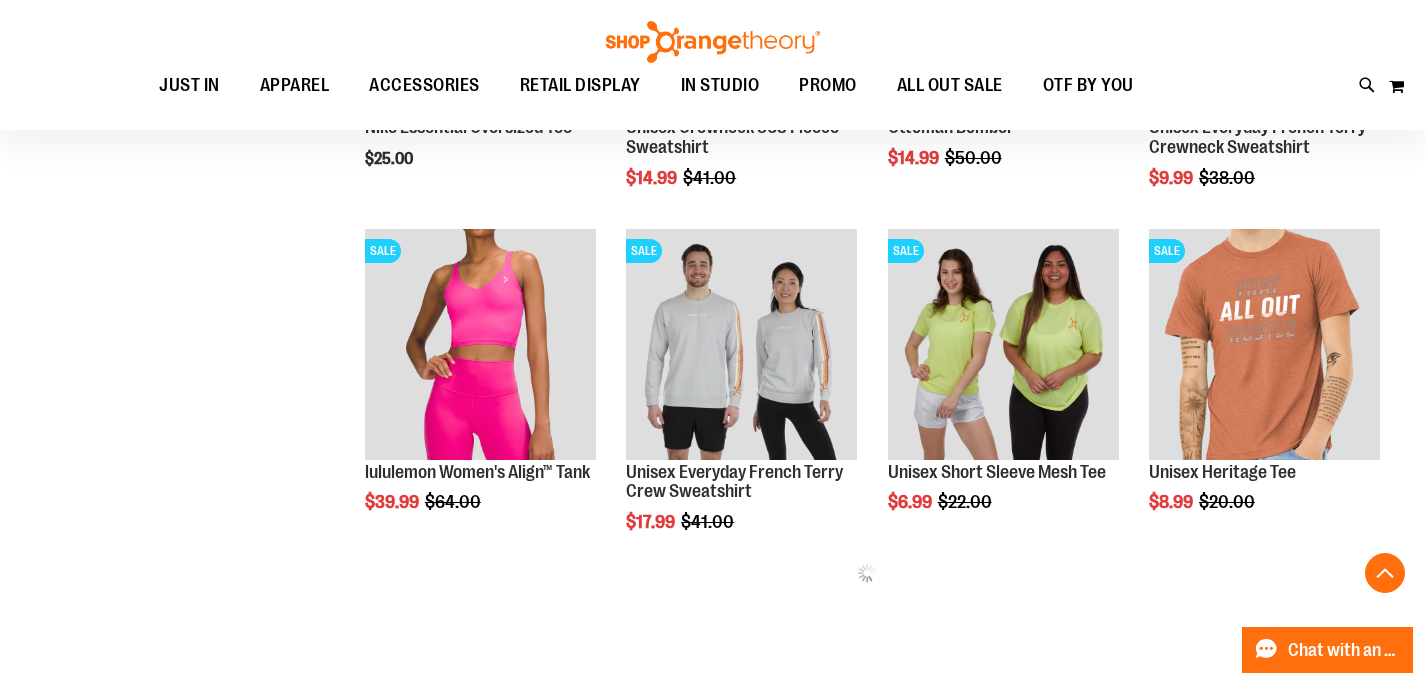 scroll, scrollTop: 13655, scrollLeft: 0, axis: vertical 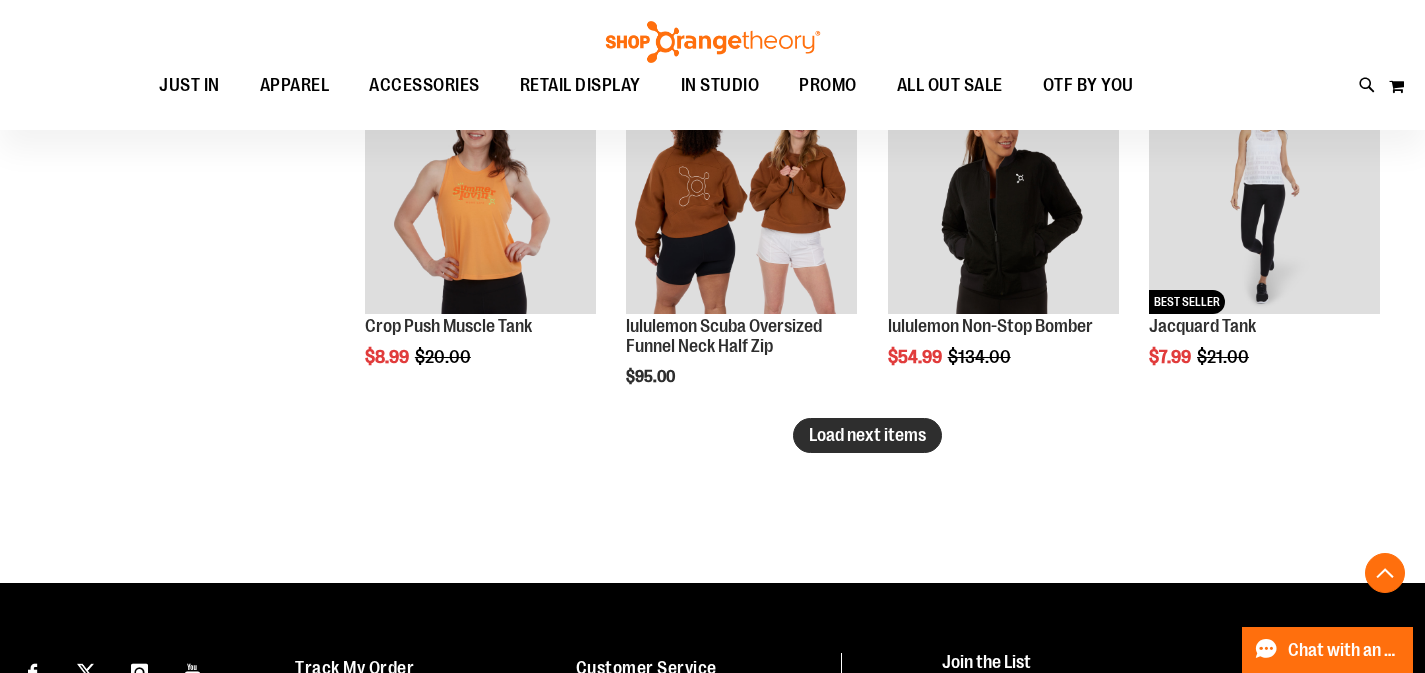 click on "Load next items" at bounding box center (867, 435) 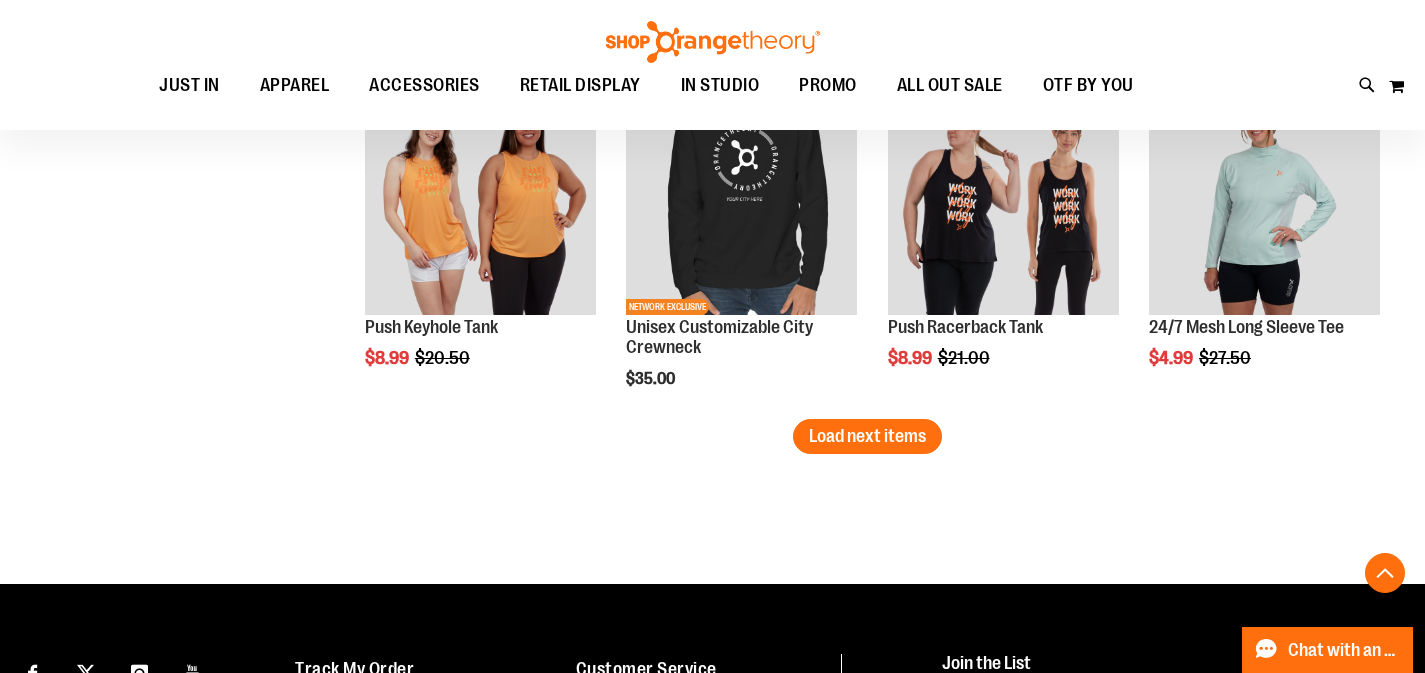 scroll, scrollTop: 15893, scrollLeft: 0, axis: vertical 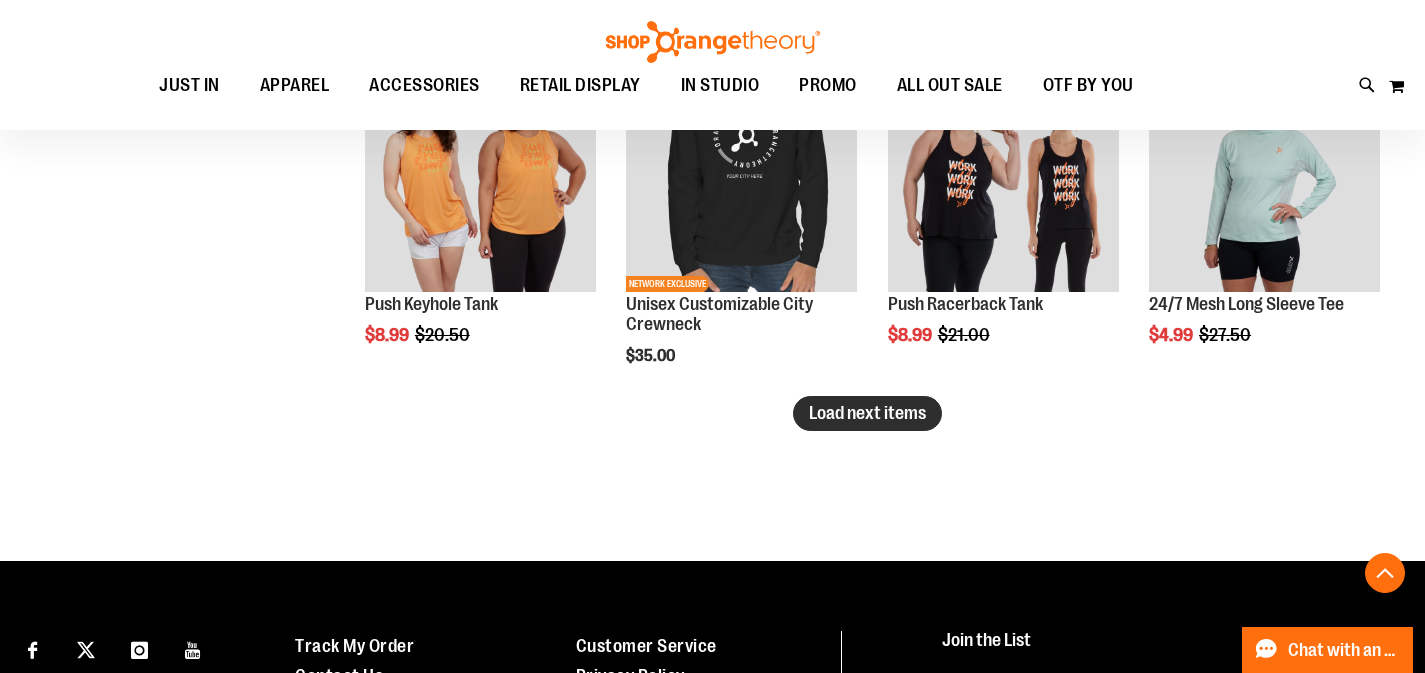 click on "Load next items" at bounding box center [867, 413] 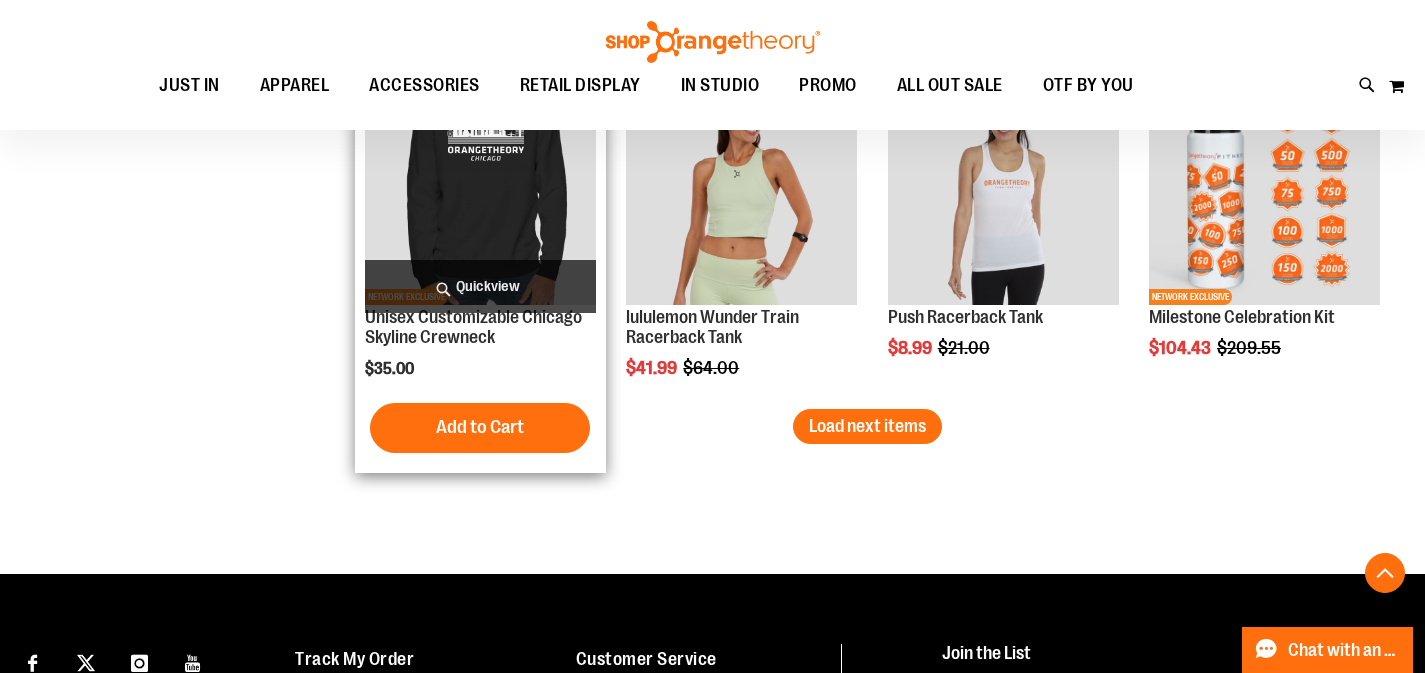 scroll, scrollTop: 16906, scrollLeft: 0, axis: vertical 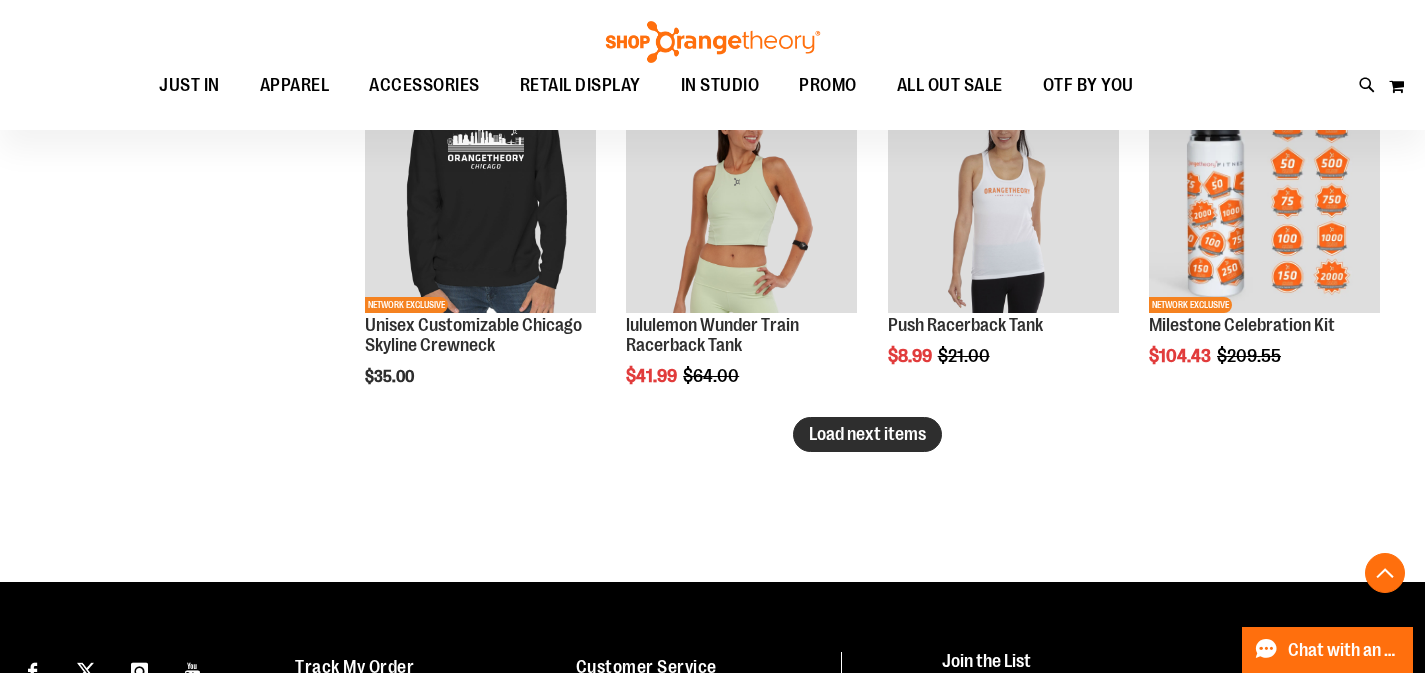 click on "Load next items" at bounding box center [867, 434] 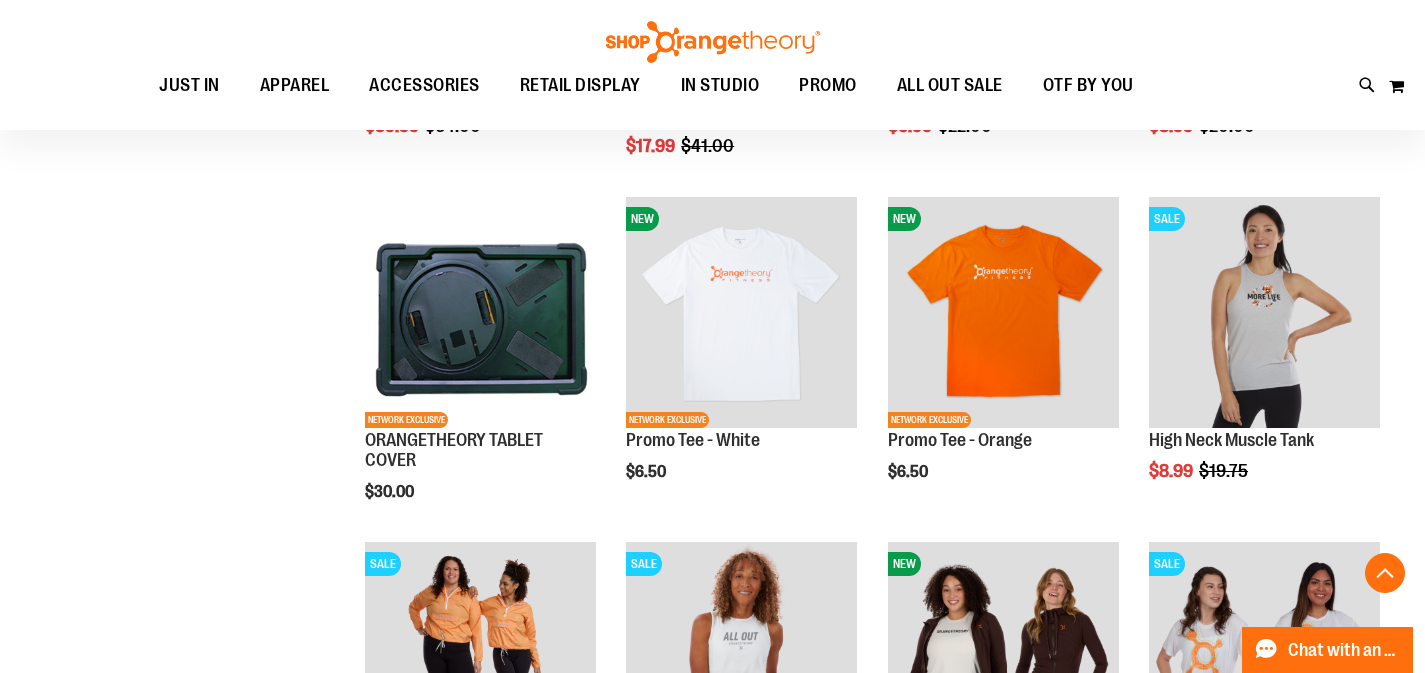 scroll, scrollTop: 9921, scrollLeft: 0, axis: vertical 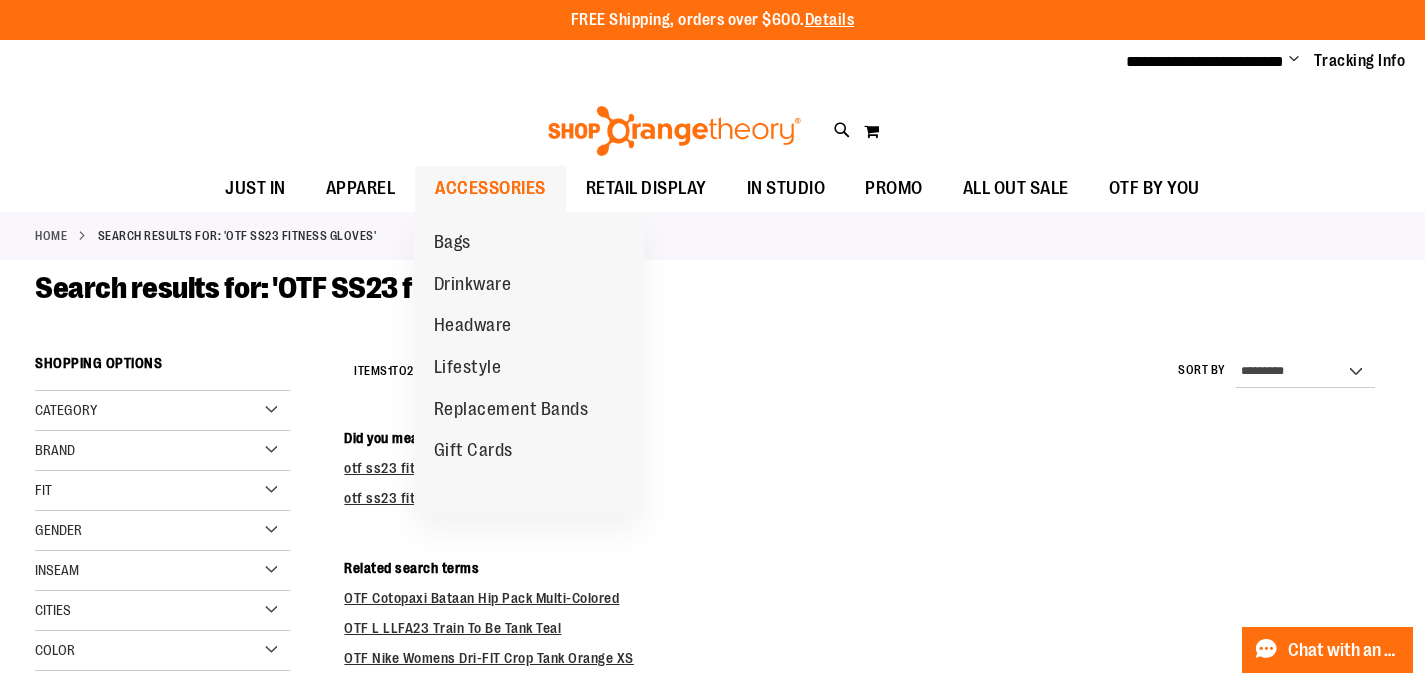 click on "ACCESSORIES" at bounding box center [490, 188] 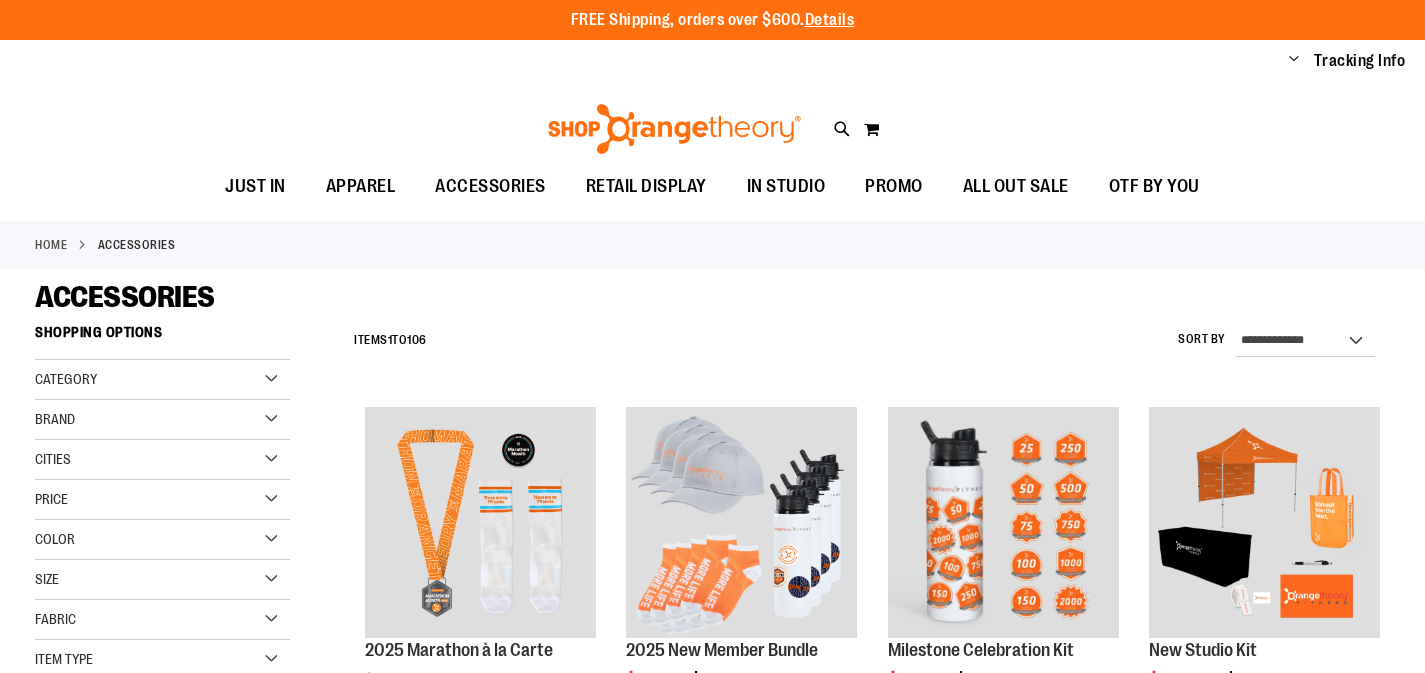 scroll, scrollTop: 0, scrollLeft: 0, axis: both 